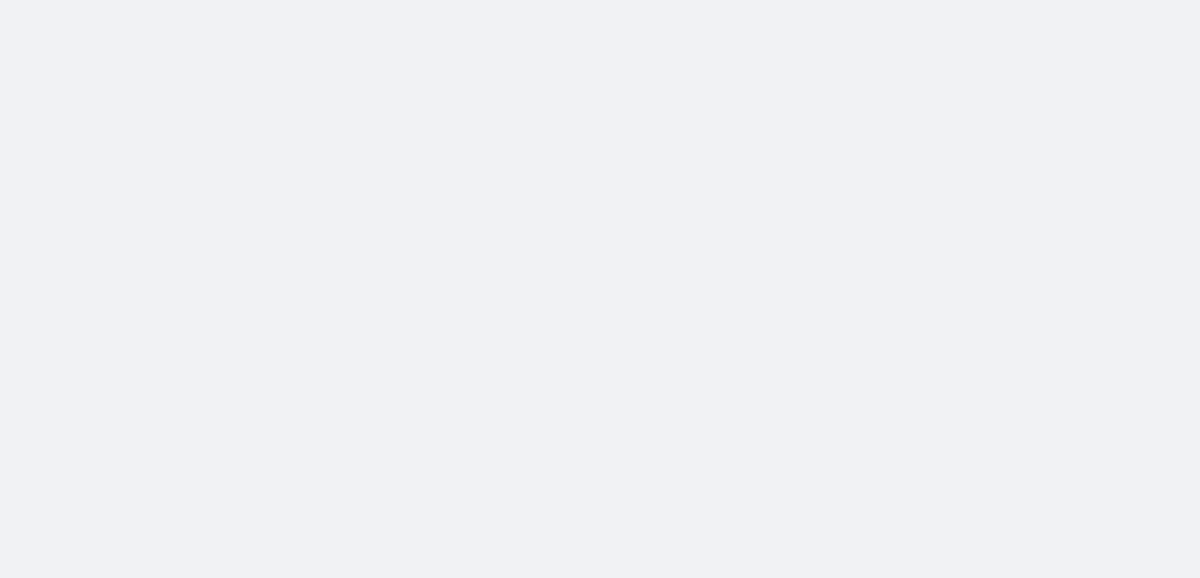 scroll, scrollTop: 0, scrollLeft: 0, axis: both 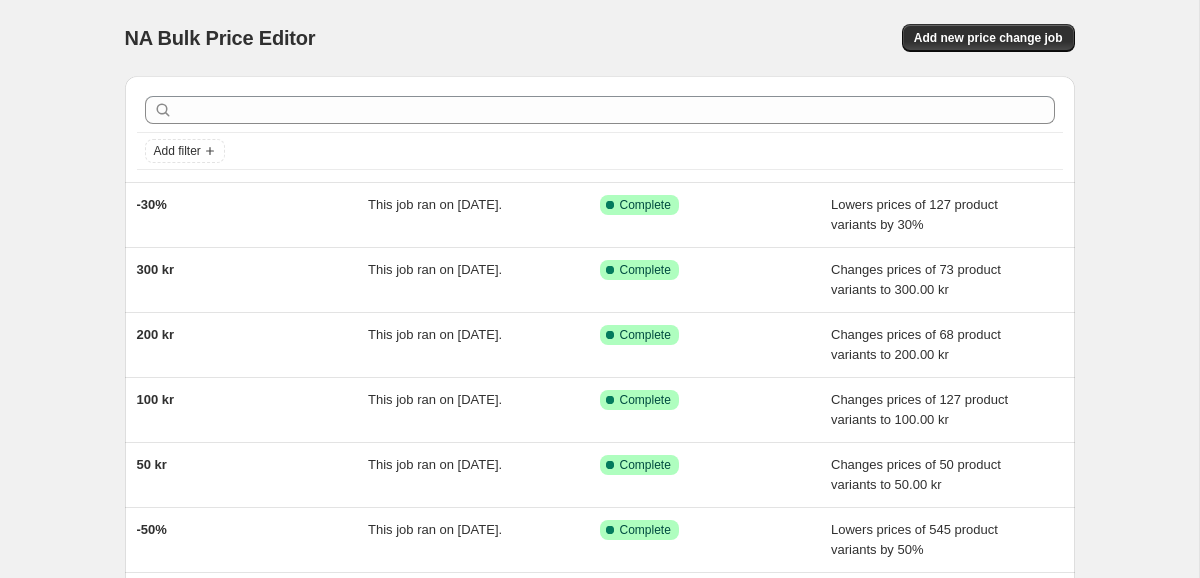 click on "NA Bulk Price Editor. This page is ready NA Bulk Price Editor Add new price change job Add filter   -30% This job ran on 31. juli 2025. Success Complete Complete Lowers prices of 127 product variants by 30% 300 kr This job ran on 31. juli 2025. Success Complete Complete Changes prices of 73 product variants to 300.00 kr 200 kr This job ran on 31. juli 2025. Success Complete Complete Changes prices of 68 product variants to 200.00 kr 100 kr This job ran on 31. juli 2025. Success Complete Complete Changes prices of 127 product variants to 100.00 kr 50 kr This job ran on 31. juli 2025. Success Complete Complete Changes prices of 50 product variants to 50.00 kr -50% This job ran on 31. juli 2025. Success Complete Complete Lowers prices of 545 product variants by 50% Tenson -25% This job ran on 30. juli 2025. This job was reverted on 1. august 2025. Complete Reverted Lowers prices of 993 product variants by 25% Fynch Hatton -25% This job ran on 4. juli 2025. This job was reverted on 1. august 2025. Complete   FAQ" at bounding box center [599, 515] 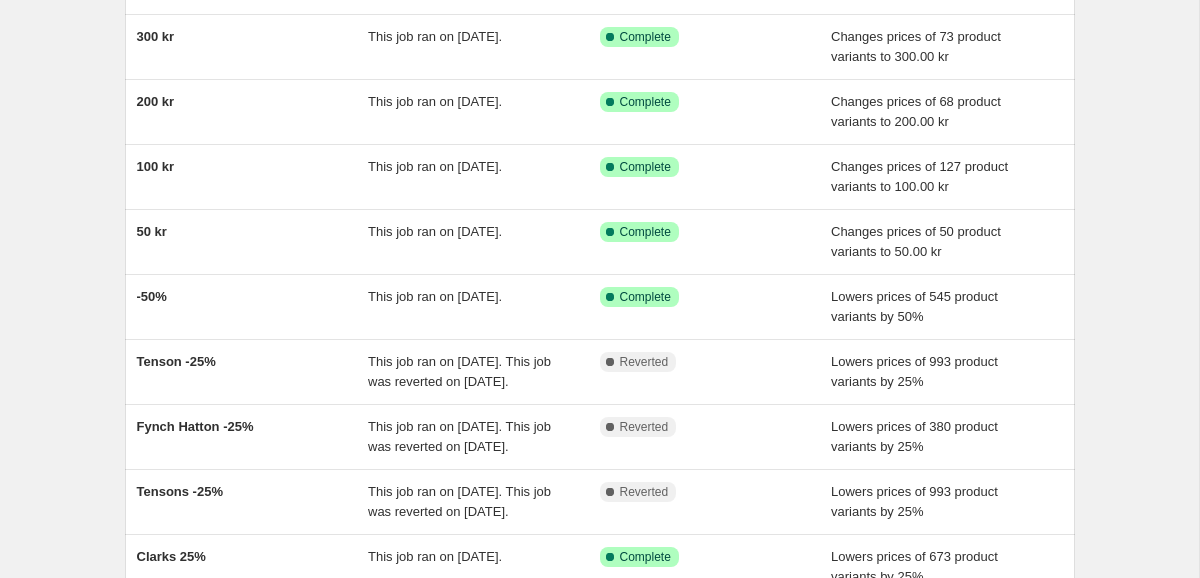 click on "NA Bulk Price Editor. This page is ready NA Bulk Price Editor Add new price change job Add filter   -30% This job ran on 31. juli 2025. Success Complete Complete Lowers prices of 127 product variants by 30% 300 kr This job ran on 31. juli 2025. Success Complete Complete Changes prices of 73 product variants to 300.00 kr 200 kr This job ran on 31. juli 2025. Success Complete Complete Changes prices of 68 product variants to 200.00 kr 100 kr This job ran on 31. juli 2025. Success Complete Complete Changes prices of 127 product variants to 100.00 kr 50 kr This job ran on 31. juli 2025. Success Complete Complete Changes prices of 50 product variants to 50.00 kr -50% This job ran on 31. juli 2025. Success Complete Complete Lowers prices of 545 product variants by 50% Tenson -25% This job ran on 30. juli 2025. This job was reverted on 1. august 2025. Complete Reverted Lowers prices of 993 product variants by 25% Fynch Hatton -25% This job ran on 4. juli 2025. This job was reverted on 1. august 2025. Complete   FAQ" at bounding box center [599, 282] 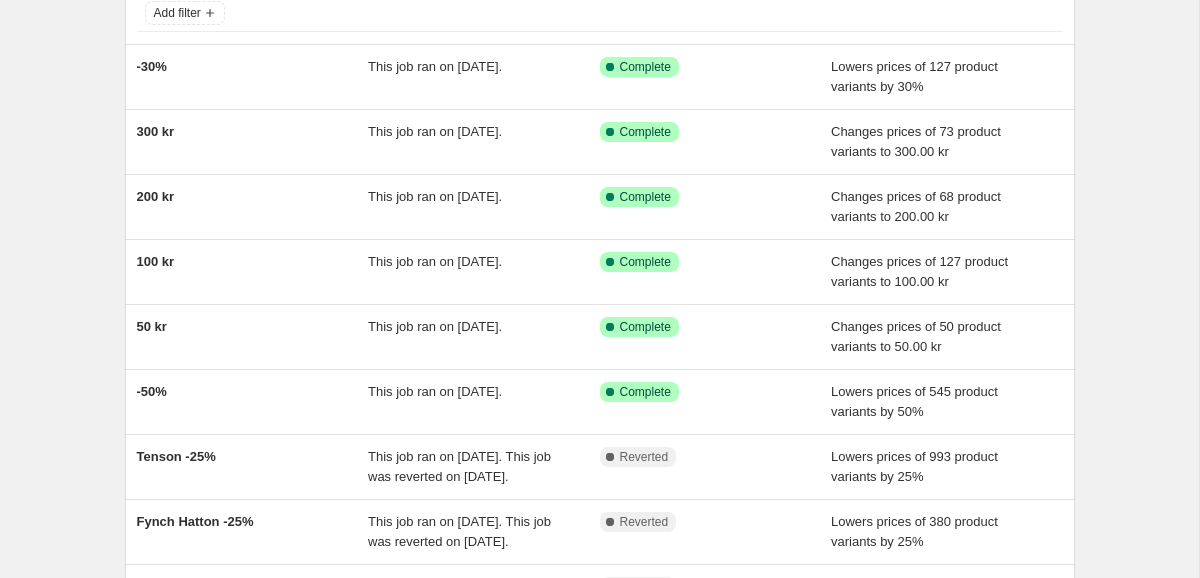 scroll, scrollTop: 0, scrollLeft: 0, axis: both 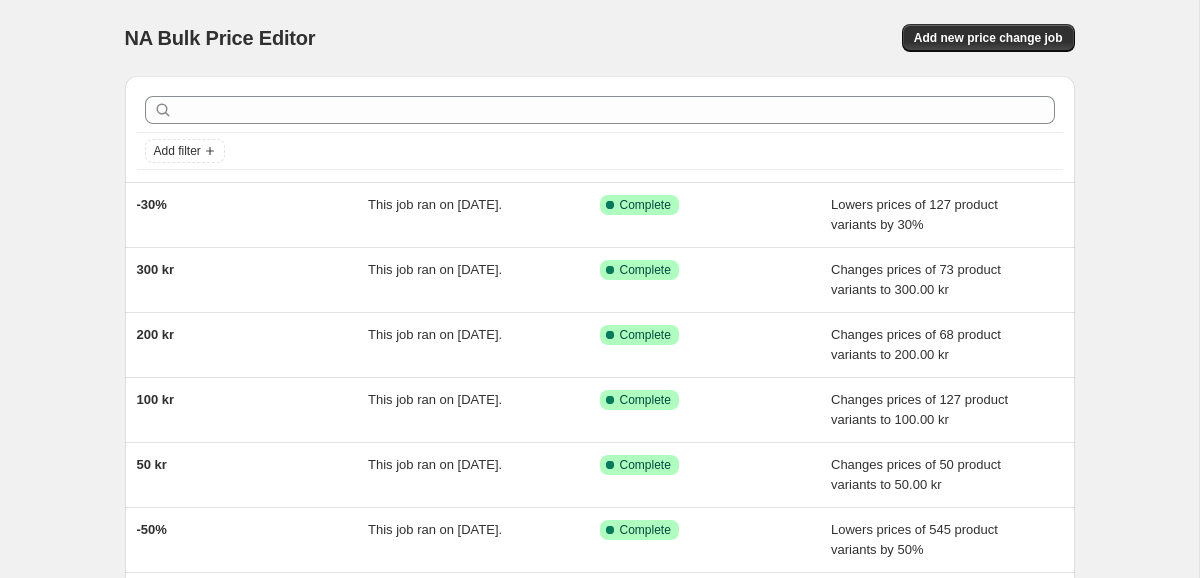 click on "NA Bulk Price Editor. This page is ready NA Bulk Price Editor Add new price change job Add filter   -30% This job ran on 31. juli 2025. Success Complete Complete Lowers prices of 127 product variants by 30% 300 kr This job ran on 31. juli 2025. Success Complete Complete Changes prices of 73 product variants to 300.00 kr 200 kr This job ran on 31. juli 2025. Success Complete Complete Changes prices of 68 product variants to 200.00 kr 100 kr This job ran on 31. juli 2025. Success Complete Complete Changes prices of 127 product variants to 100.00 kr 50 kr This job ran on 31. juli 2025. Success Complete Complete Changes prices of 50 product variants to 50.00 kr -50% This job ran on 31. juli 2025. Success Complete Complete Lowers prices of 545 product variants by 50% Tenson -25% This job ran on 30. juli 2025. This job was reverted on 1. august 2025. Complete Reverted Lowers prices of 993 product variants by 25% Fynch Hatton -25% This job ran on 4. juli 2025. This job was reverted on 1. august 2025. Complete   FAQ" at bounding box center (599, 515) 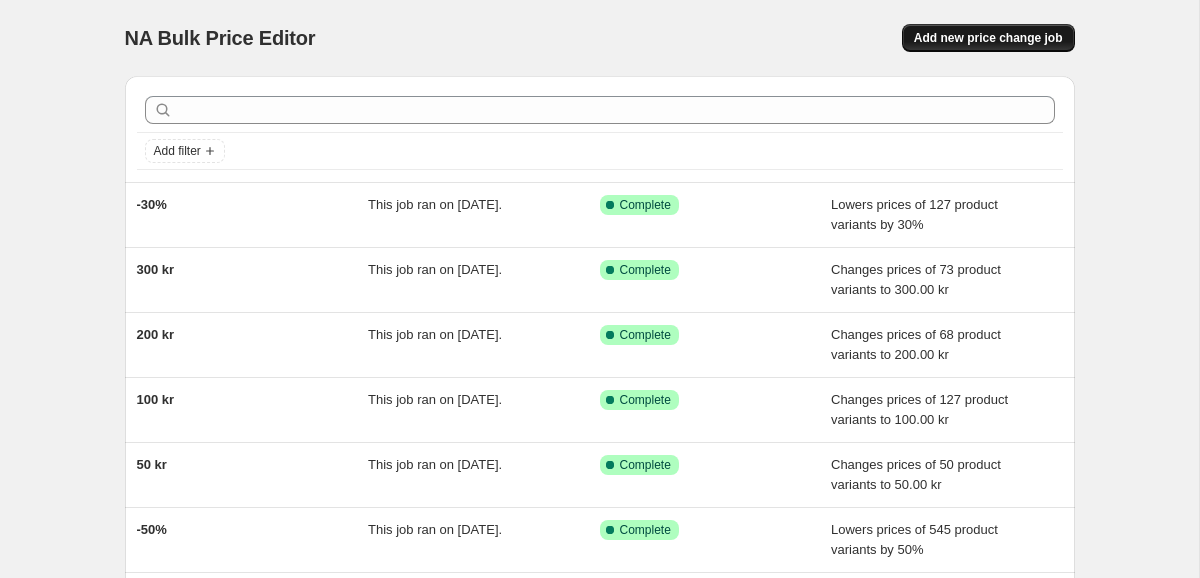 click on "Add new price change job" at bounding box center [988, 38] 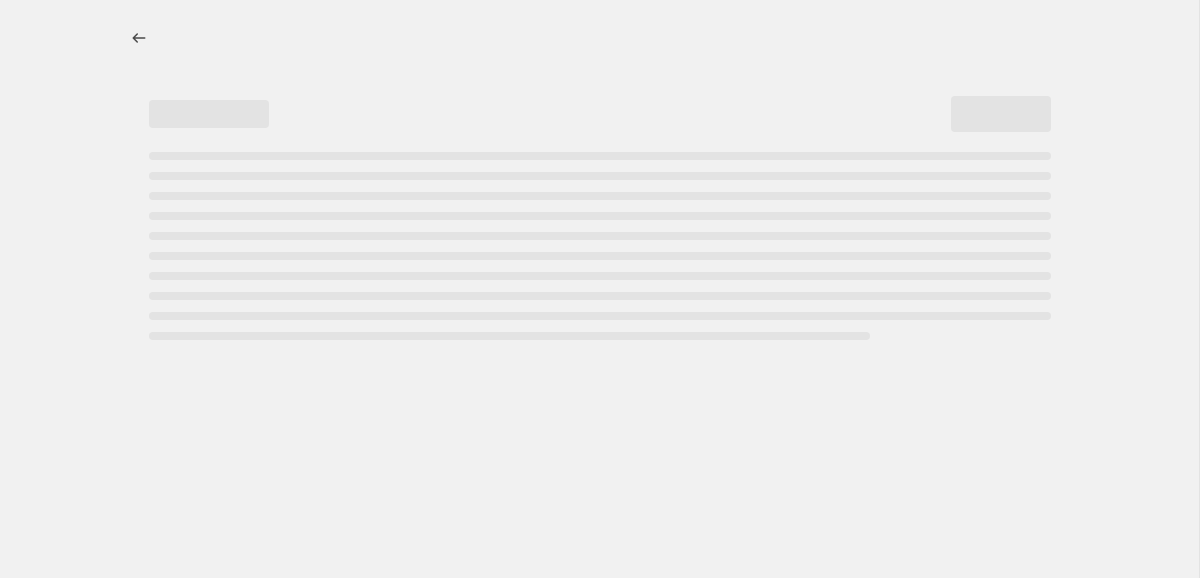 select on "percentage" 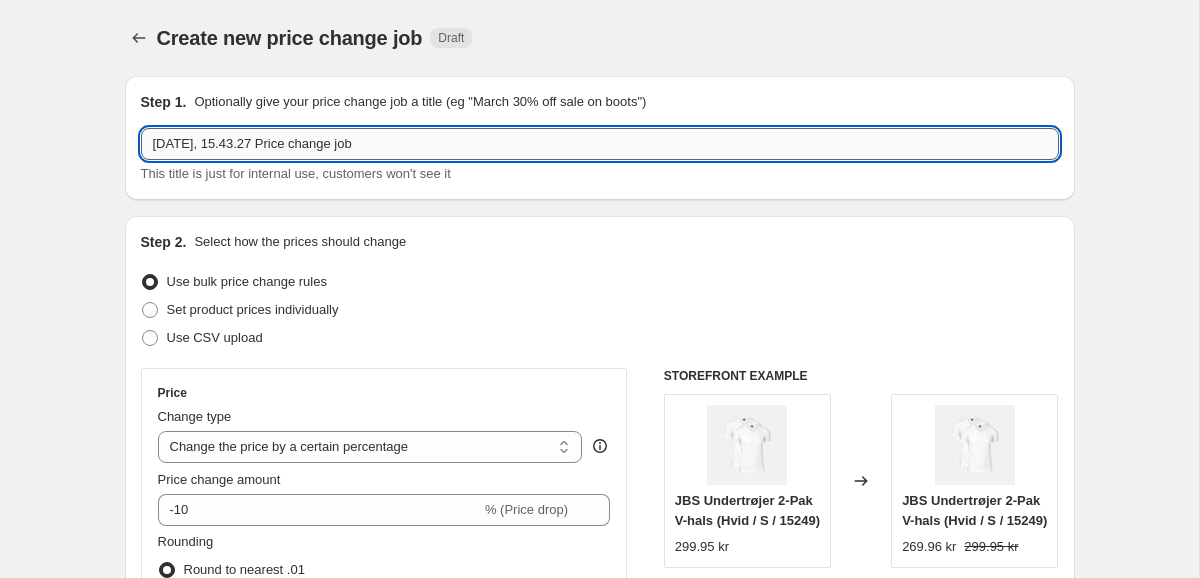 click on "5. aug. 2025, 15.43.27 Price change job" at bounding box center (600, 144) 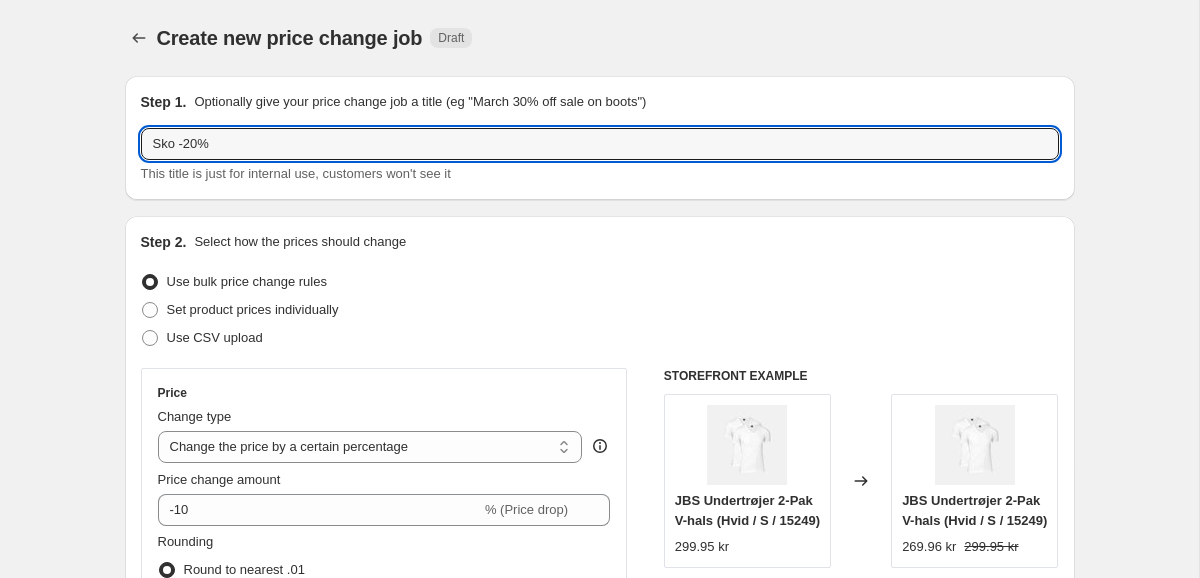 click on "Create new price change job. This page is ready Create new price change job Draft Step 1. Optionally give your price change job a title (eg "March 30% off sale on boots") Sko -20% This title is just for internal use, customers won't see it Step 2. Select how the prices should change Use bulk price change rules Set product prices individually Use CSV upload Price Change type Change the price to a certain amount Change the price by a certain amount Change the price by a certain percentage Change the price to the current compare at price (price before sale) Change the price by a certain amount relative to the compare at price Change the price by a certain percentage relative to the compare at price Don't change the price Change the price by a certain percentage relative to the cost per item Change price to certain cost margin Change the price by a certain percentage Price change amount -10 % (Price drop) Rounding Round to nearest .01 Round to nearest whole number End prices in .99 End prices in a certain number" at bounding box center [599, 999] 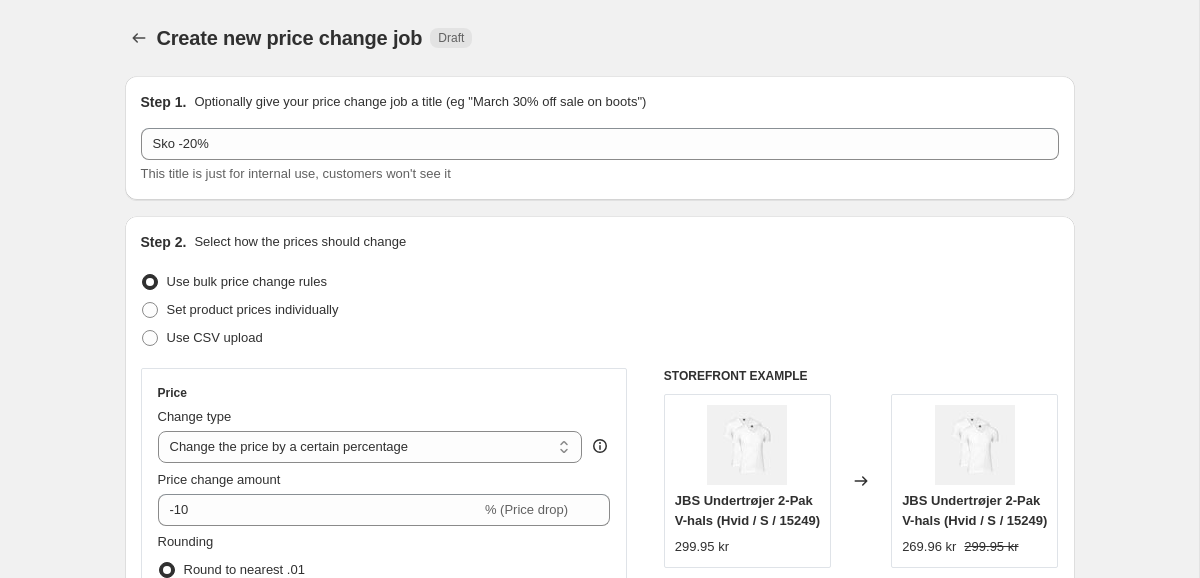 click on "Create new price change job. This page is ready Create new price change job Draft Step 1. Optionally give your price change job a title (eg "March 30% off sale on boots") Sko -20% This title is just for internal use, customers won't see it Step 2. Select how the prices should change Use bulk price change rules Set product prices individually Use CSV upload Price Change type Change the price to a certain amount Change the price by a certain amount Change the price by a certain percentage Change the price to the current compare at price (price before sale) Change the price by a certain amount relative to the compare at price Change the price by a certain percentage relative to the compare at price Don't change the price Change the price by a certain percentage relative to the cost per item Change price to certain cost margin Change the price by a certain percentage Price change amount -10 % (Price drop) Rounding Round to nearest .01 Round to nearest whole number End prices in .99 End prices in a certain number" at bounding box center (599, 999) 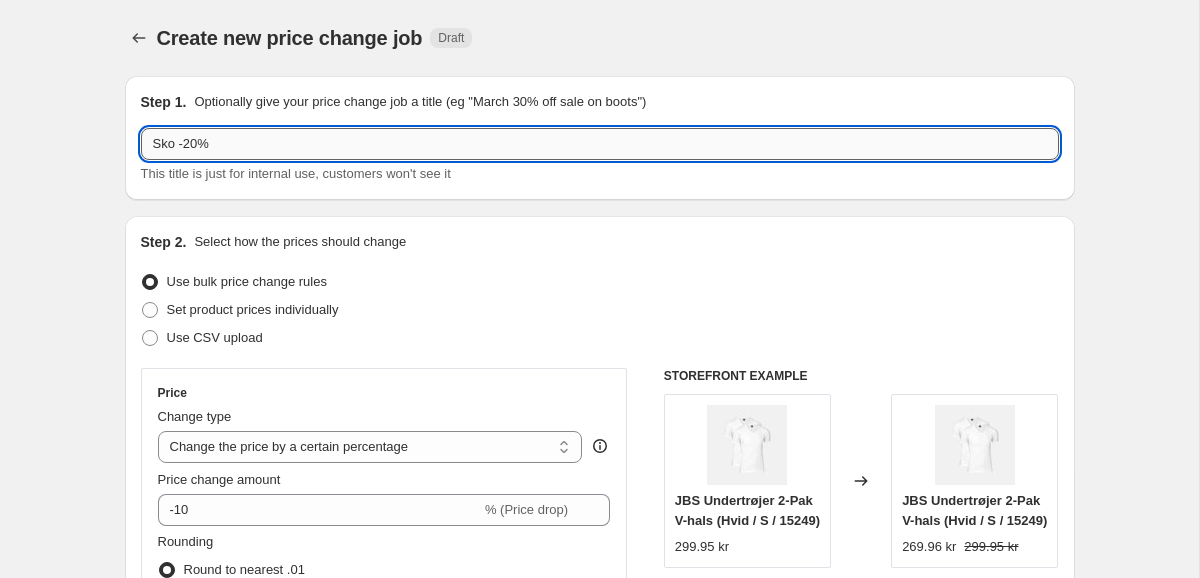 click on "Sko -20%" at bounding box center [600, 144] 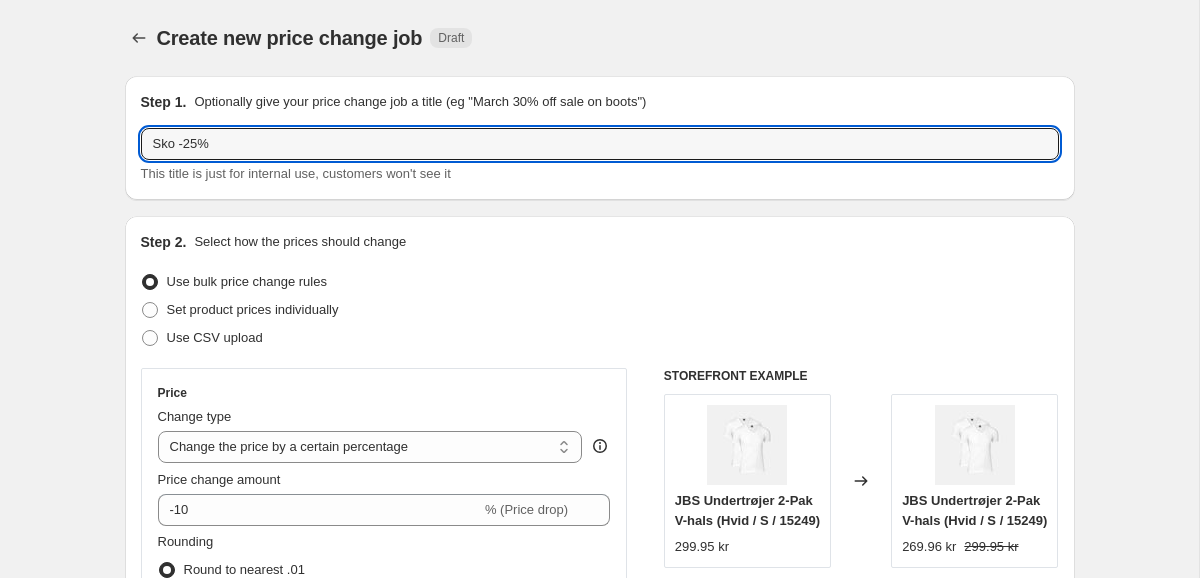 type on "Sko -25%" 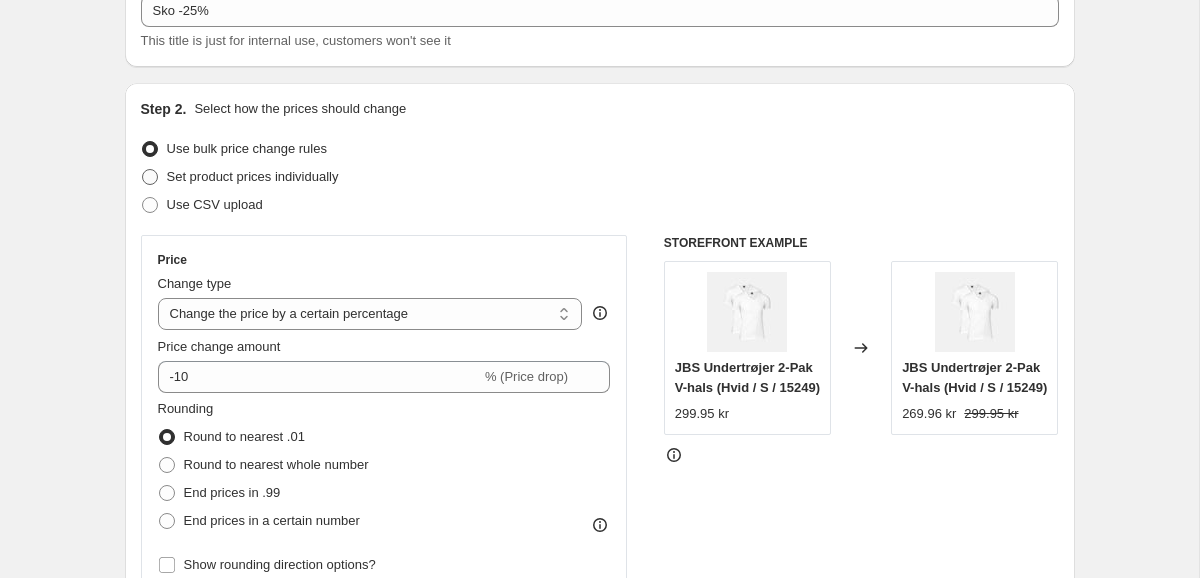 scroll, scrollTop: 268, scrollLeft: 0, axis: vertical 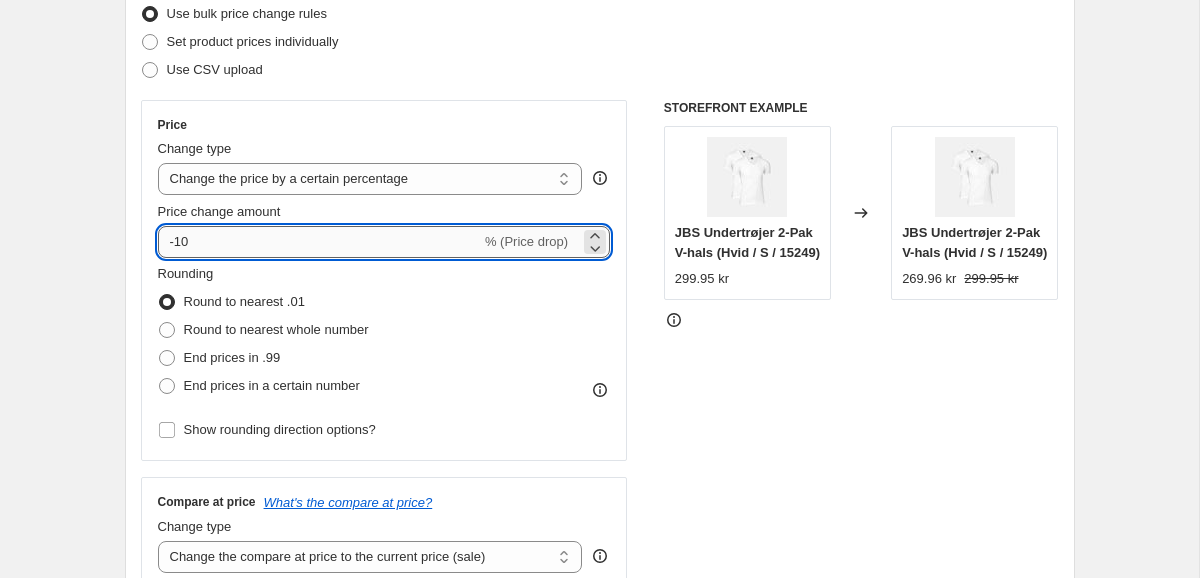 click on "-10" at bounding box center (319, 242) 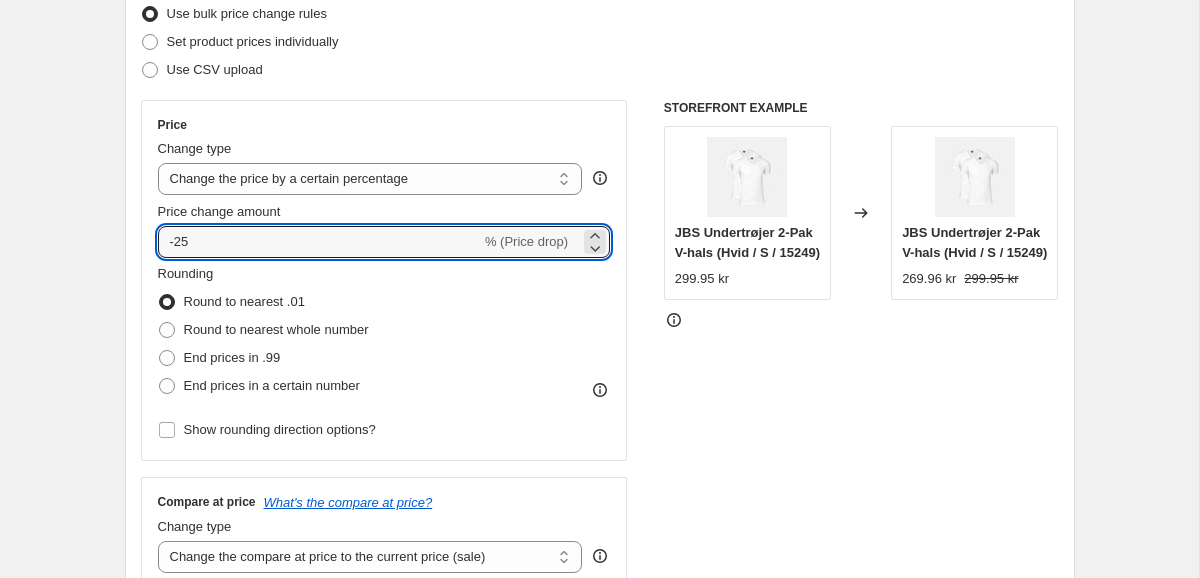 type on "-25" 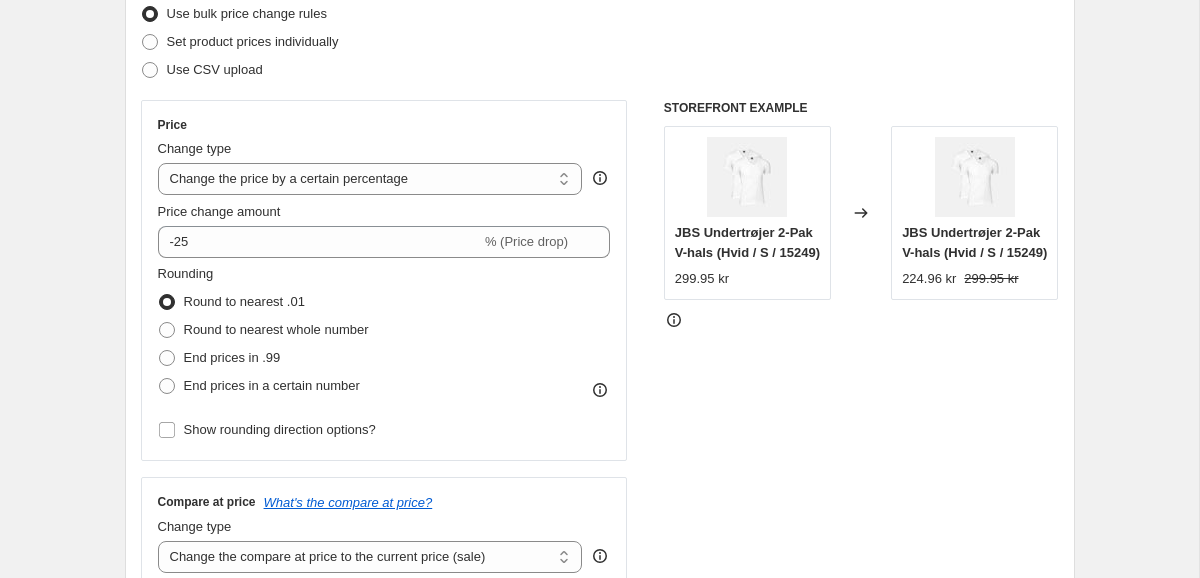 click on "Create new price change job. This page is ready Create new price change job Draft Step 1. Optionally give your price change job a title (eg "March 30% off sale on boots") Sko -25% This title is just for internal use, customers won't see it Step 2. Select how the prices should change Use bulk price change rules Set product prices individually Use CSV upload Price Change type Change the price to a certain amount Change the price by a certain amount Change the price by a certain percentage Change the price to the current compare at price (price before sale) Change the price by a certain amount relative to the compare at price Change the price by a certain percentage relative to the compare at price Don't change the price Change the price by a certain percentage relative to the cost per item Change price to certain cost margin Change the price by a certain percentage Price change amount -25 % (Price drop) Rounding Round to nearest .01 Round to nearest whole number End prices in .99 End prices in a certain number" at bounding box center [599, 731] 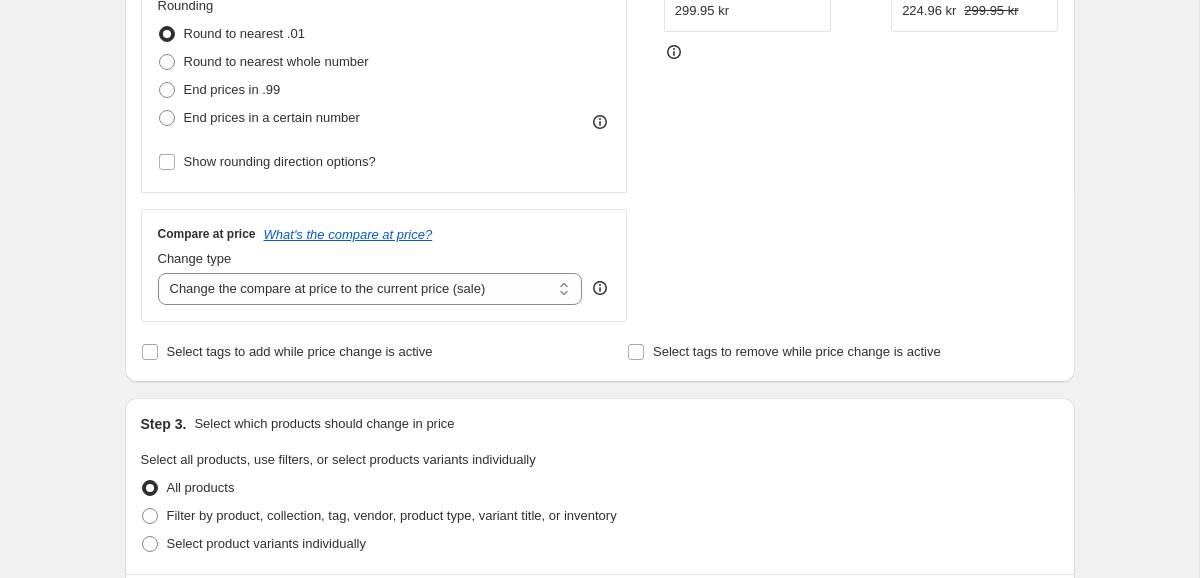 scroll, scrollTop: 558, scrollLeft: 0, axis: vertical 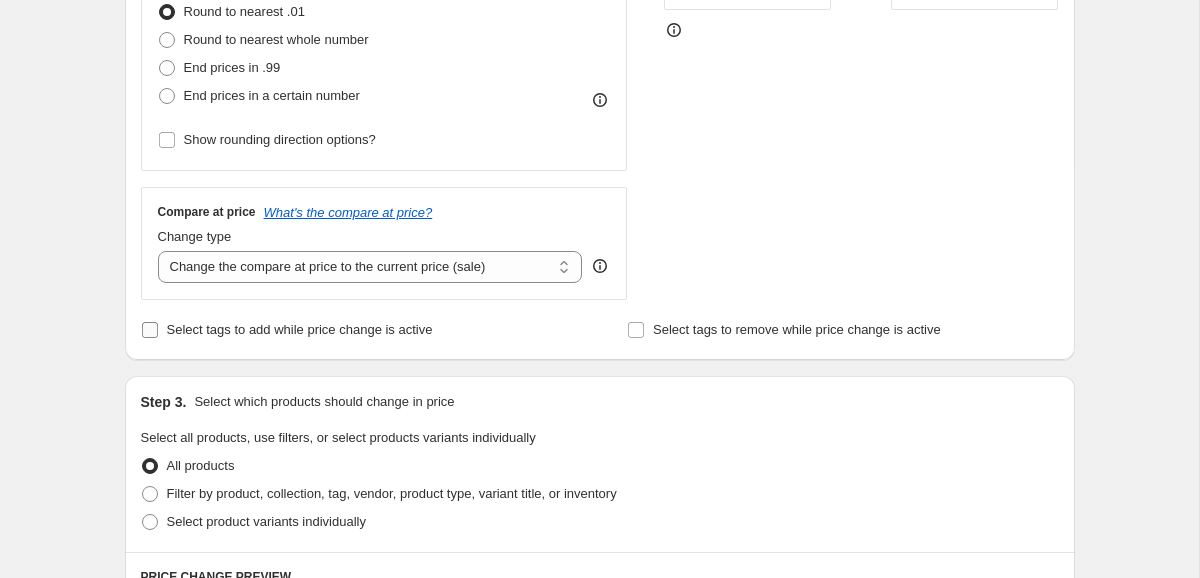 click on "Select tags to add while price change is active" at bounding box center (287, 330) 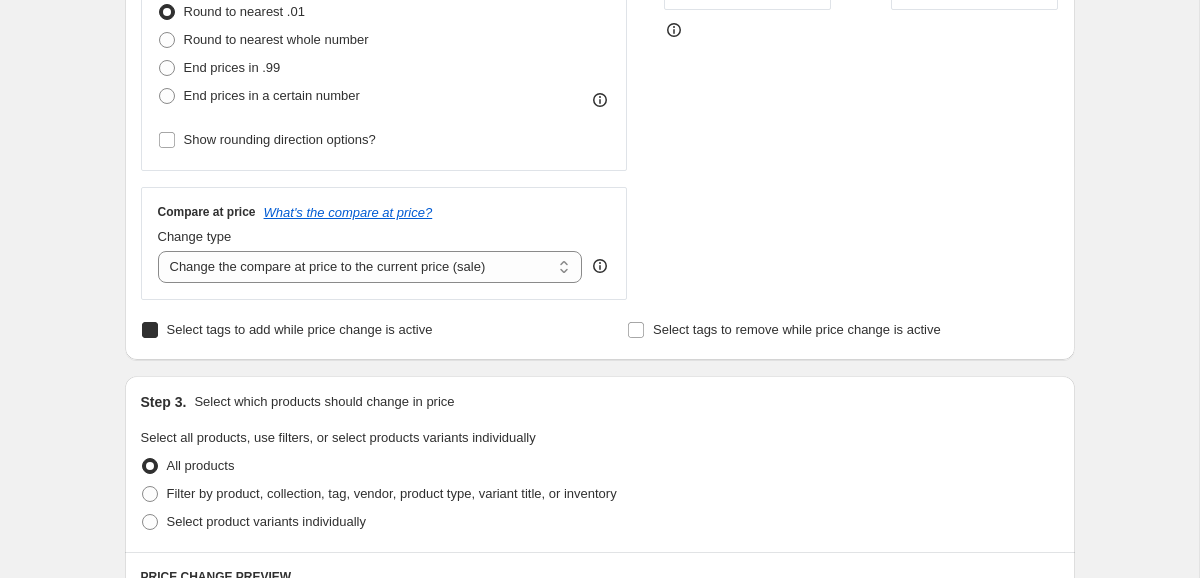 checkbox on "true" 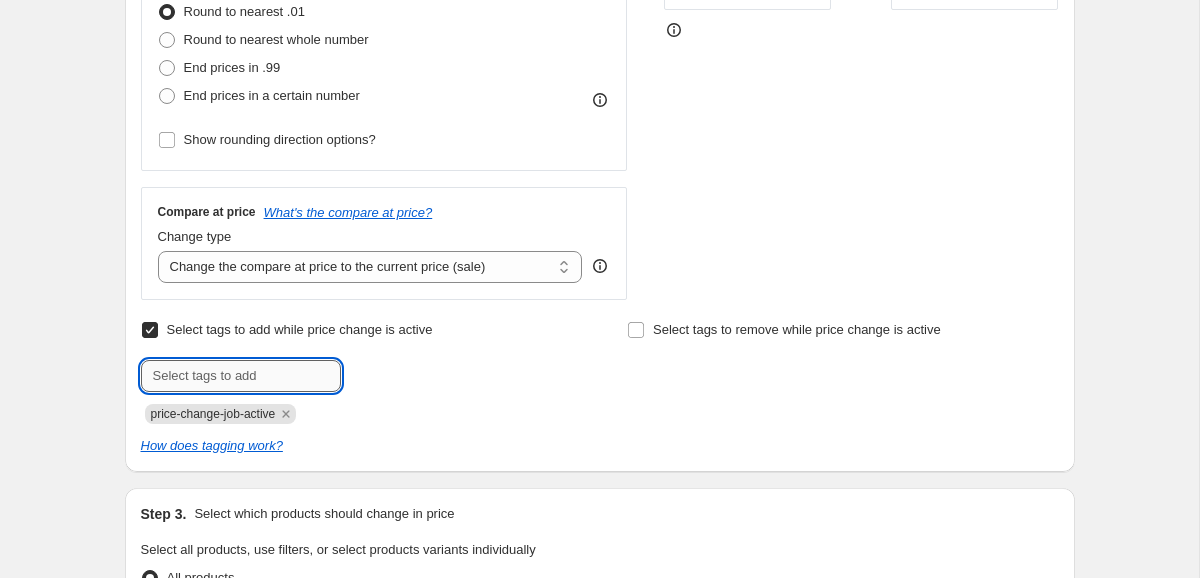 click at bounding box center [241, 376] 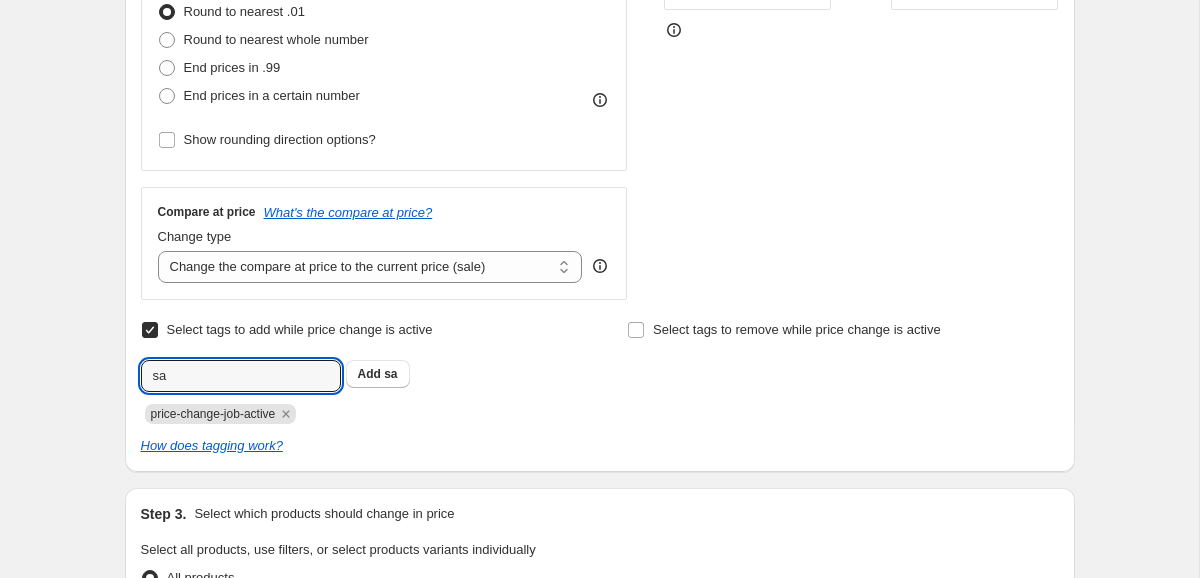 type on "sale" 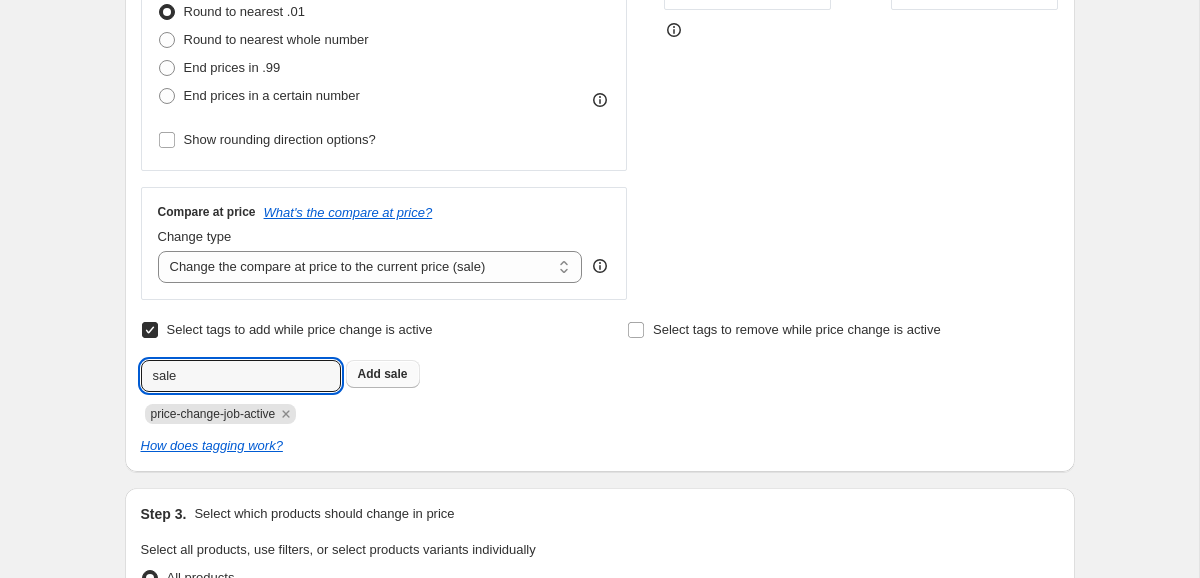 click on "sale" at bounding box center (395, 374) 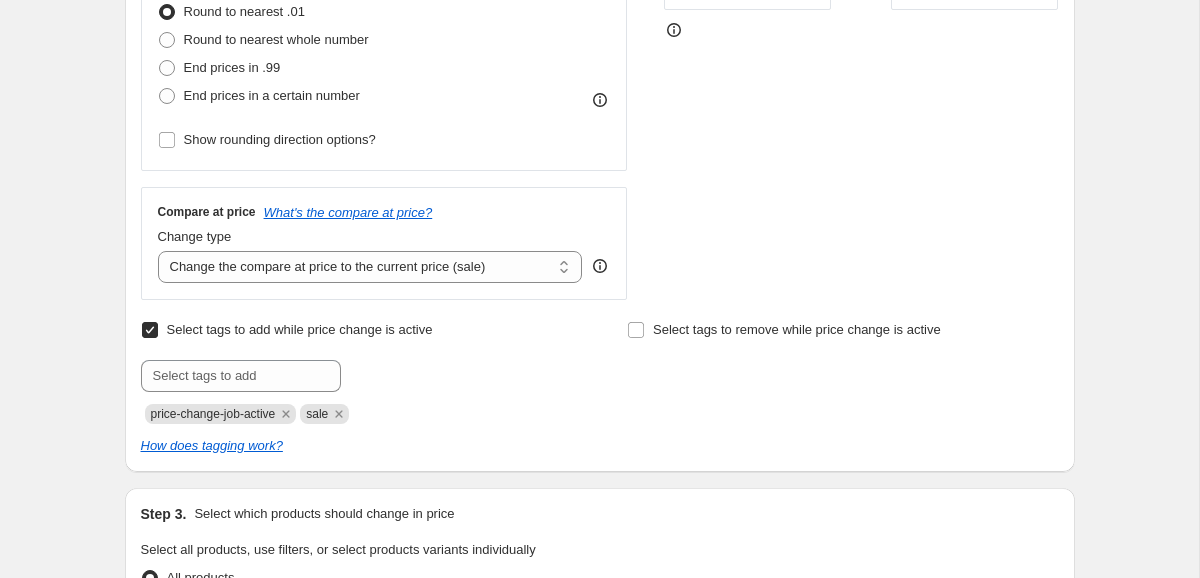 click on "Create new price change job. This page is ready Create new price change job Draft Step 1. Optionally give your price change job a title (eg "March 30% off sale on boots") Sko -25% This title is just for internal use, customers won't see it Step 2. Select how the prices should change Use bulk price change rules Set product prices individually Use CSV upload Price Change type Change the price to a certain amount Change the price by a certain amount Change the price by a certain percentage Change the price to the current compare at price (price before sale) Change the price by a certain amount relative to the compare at price Change the price by a certain percentage relative to the compare at price Don't change the price Change the price by a certain percentage relative to the cost per item Change price to certain cost margin Change the price by a certain percentage Price change amount -25 % (Price drop) Rounding Round to nearest .01 Round to nearest whole number End prices in .99 End prices in a certain number" at bounding box center (599, 497) 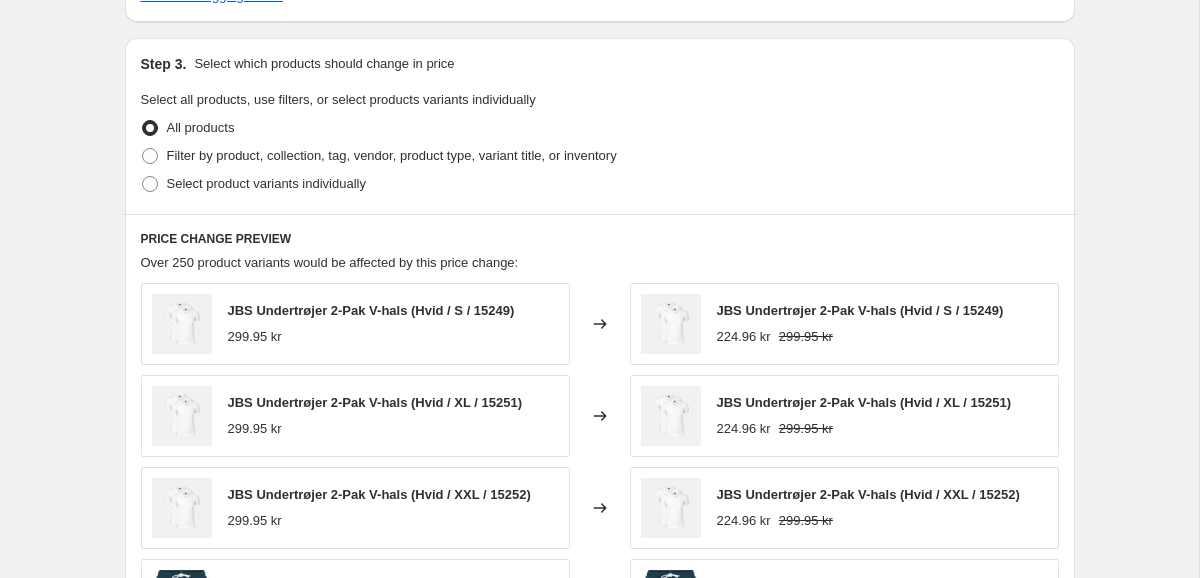 scroll, scrollTop: 1021, scrollLeft: 0, axis: vertical 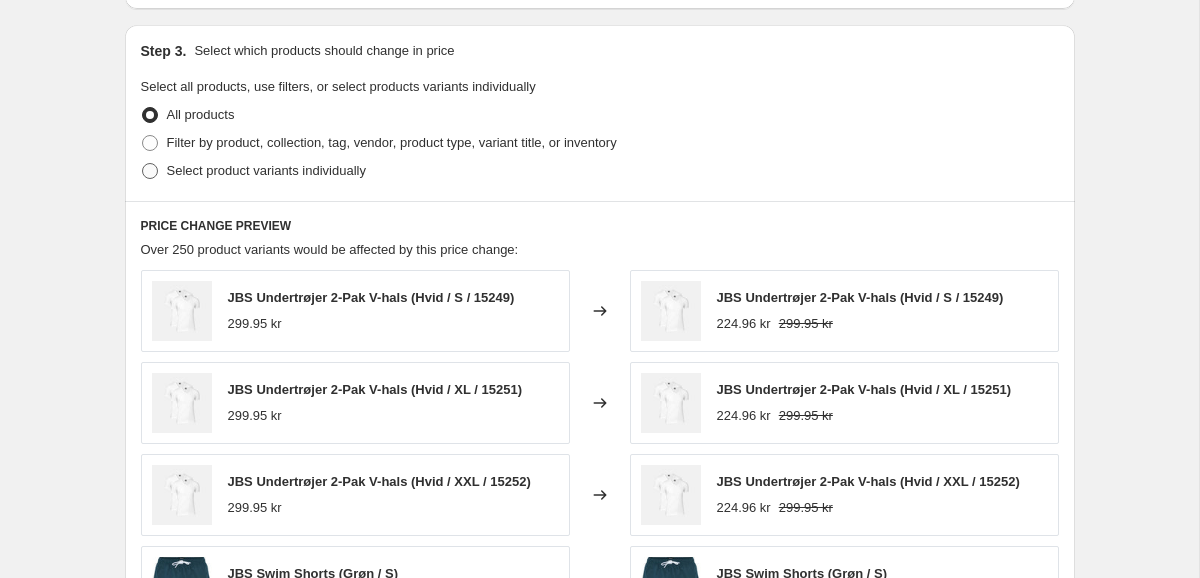 click on "Select product variants individually" at bounding box center [266, 170] 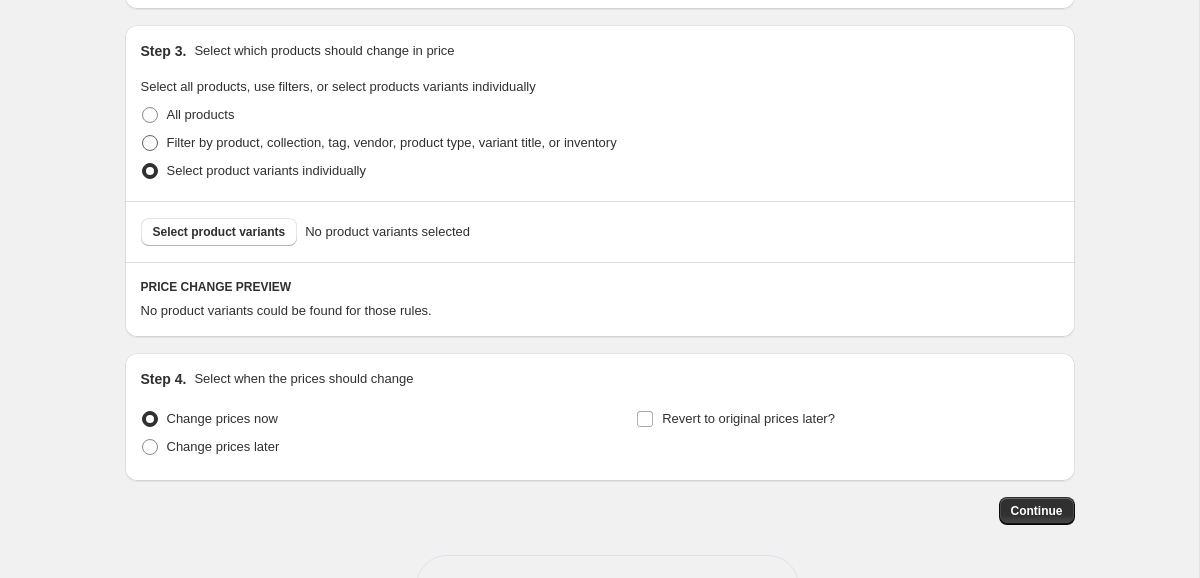 click on "Filter by product, collection, tag, vendor, product type, variant title, or inventory" at bounding box center (392, 142) 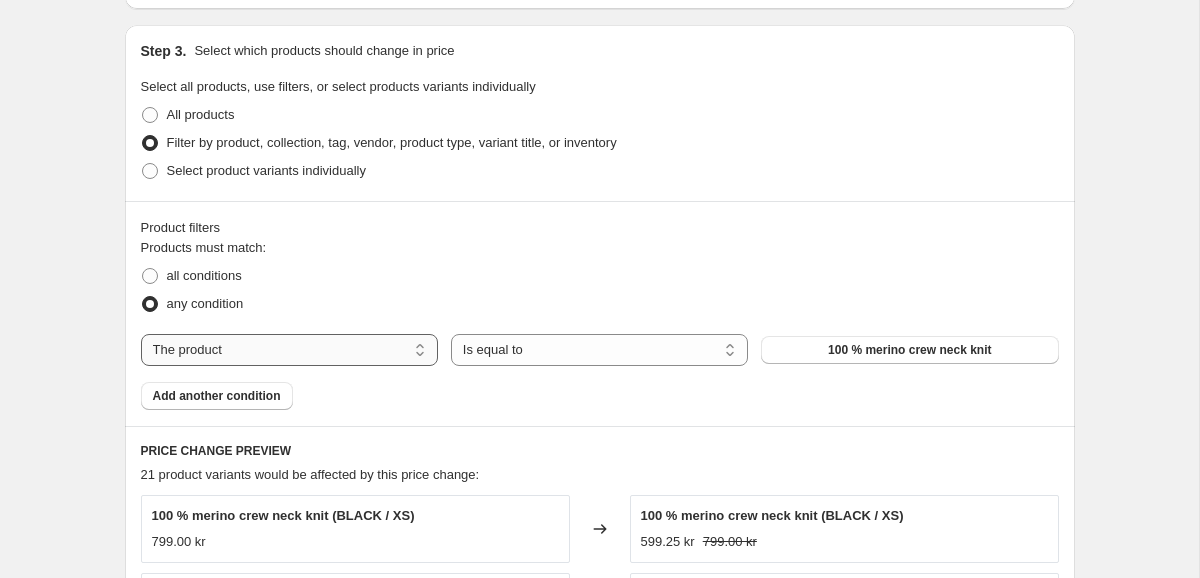 click on "The product The product's collection The product's tag The product's vendor The product's type The product's status The variant's title Inventory quantity" at bounding box center [289, 350] 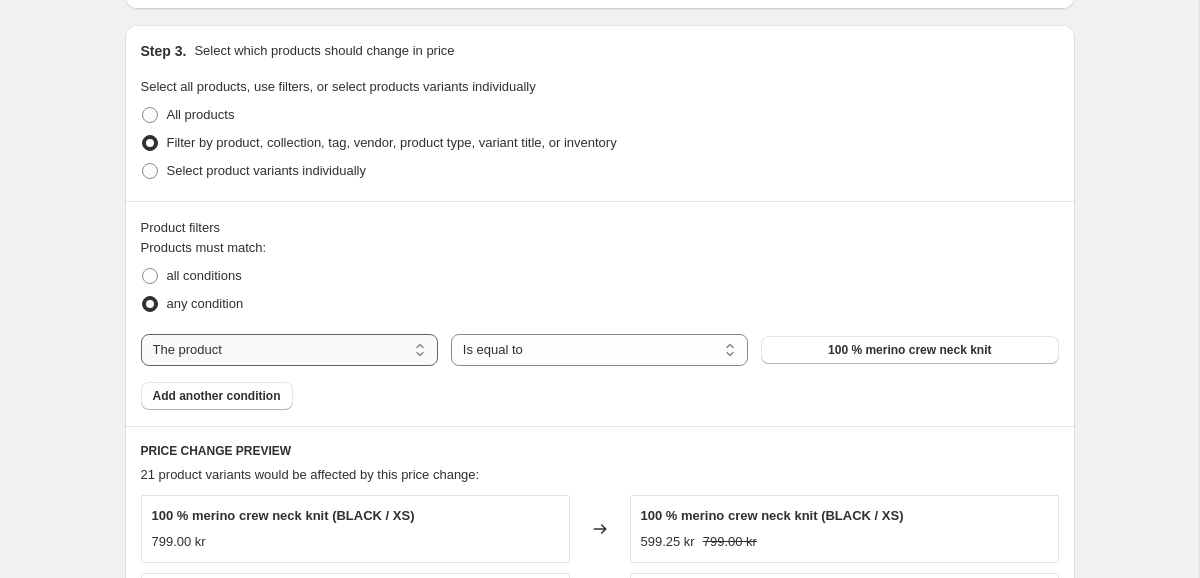 select on "collection" 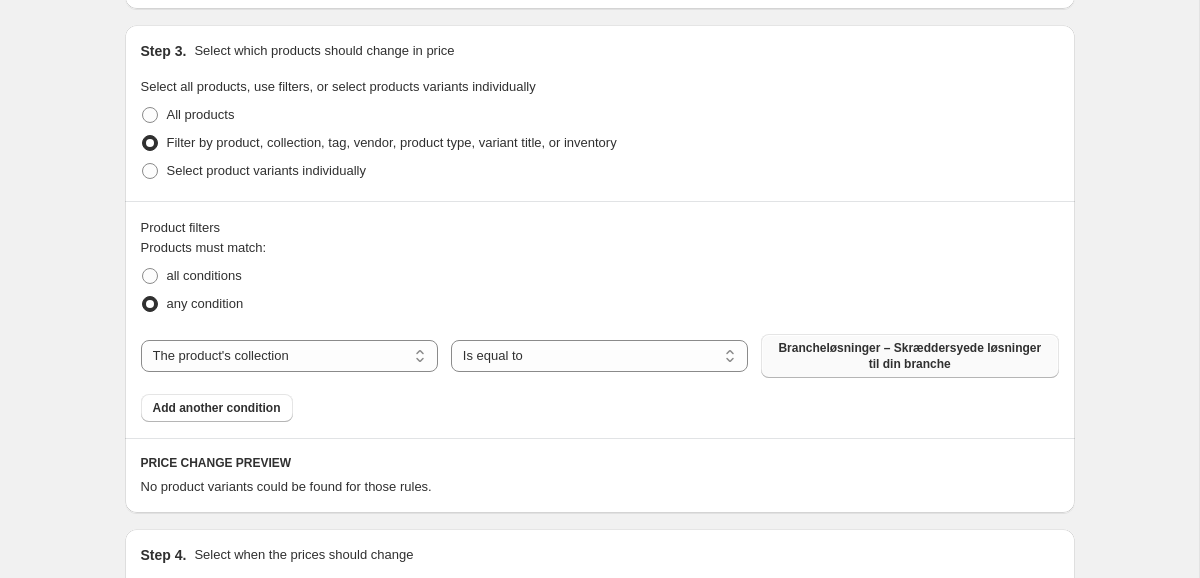 click on "Brancheløsninger – Skræddersyede løsninger til din branche" at bounding box center [909, 356] 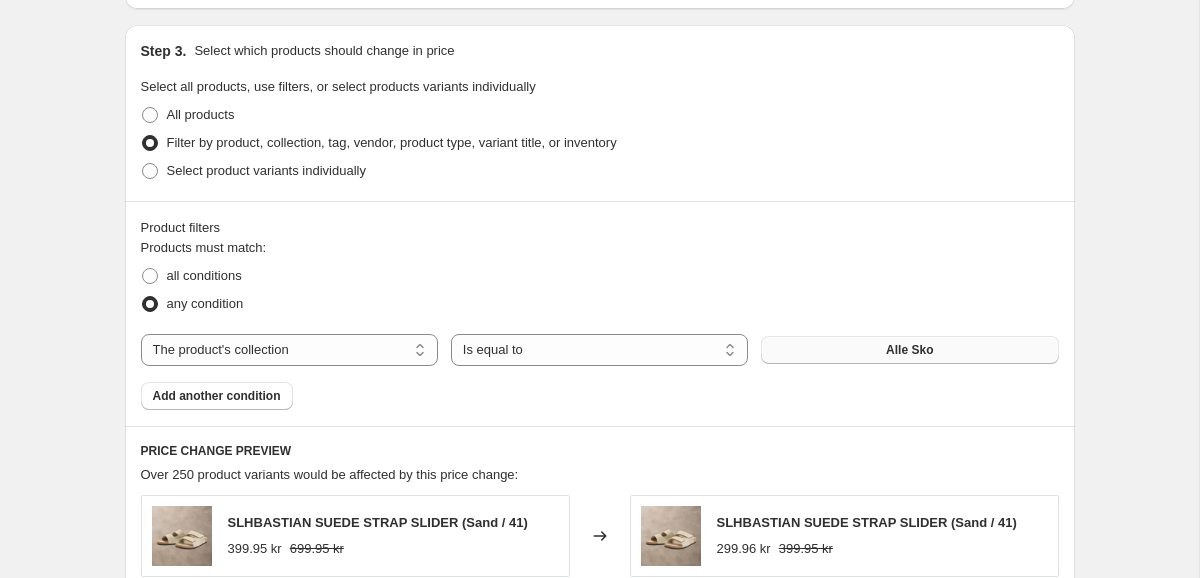 click on "any condition" at bounding box center [600, 304] 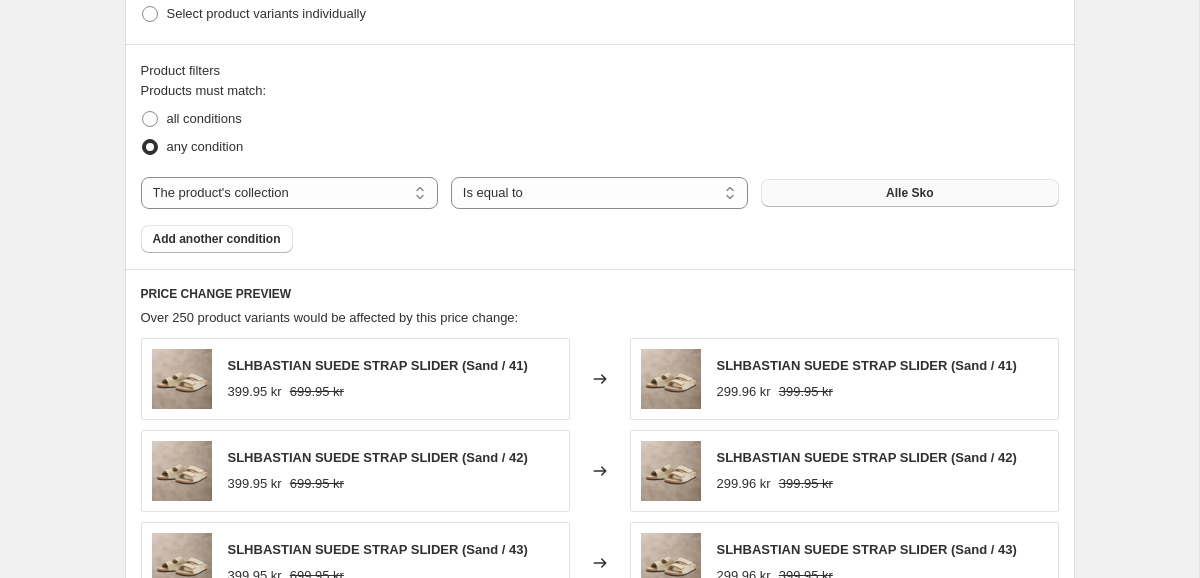 scroll, scrollTop: 1238, scrollLeft: 0, axis: vertical 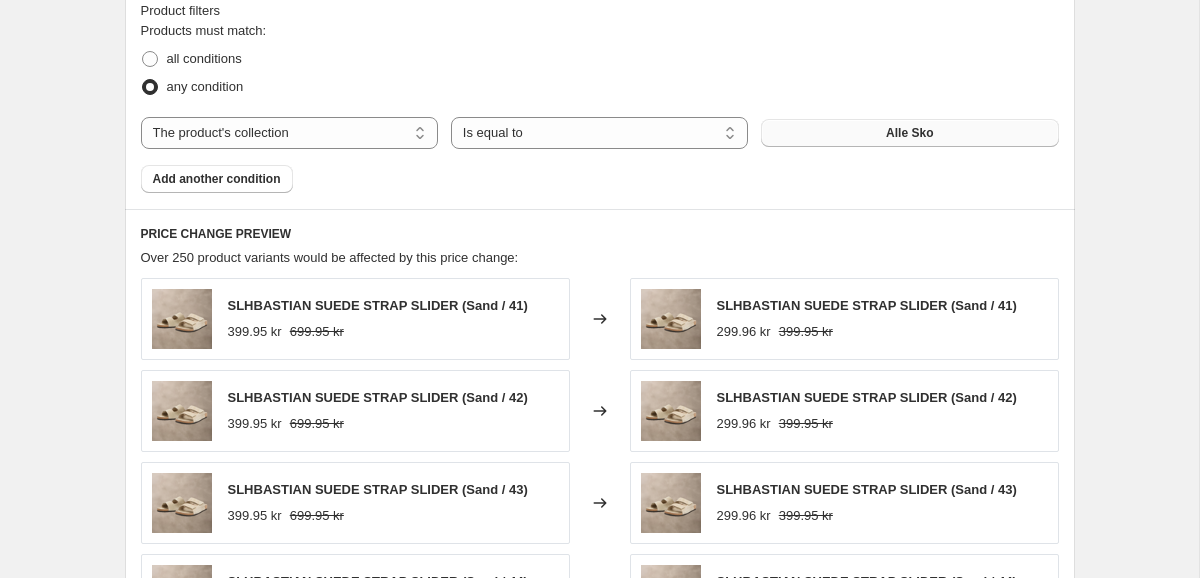 click on "Create new price change job. This page is ready Create new price change job Draft Step 1. Optionally give your price change job a title (eg "March 30% off sale on boots") Sko -25% This title is just for internal use, customers won't see it Step 2. Select how the prices should change Use bulk price change rules Set product prices individually Use CSV upload Price Change type Change the price to a certain amount Change the price by a certain amount Change the price by a certain percentage Change the price to the current compare at price (price before sale) Change the price by a certain amount relative to the compare at price Change the price by a certain percentage relative to the compare at price Don't change the price Change the price by a certain percentage relative to the cost per item Change price to certain cost margin Change the price by a certain percentage Price change amount -25 % (Price drop) Rounding Round to nearest .01 Round to nearest whole number End prices in .99 End prices in a certain number" at bounding box center (599, -70) 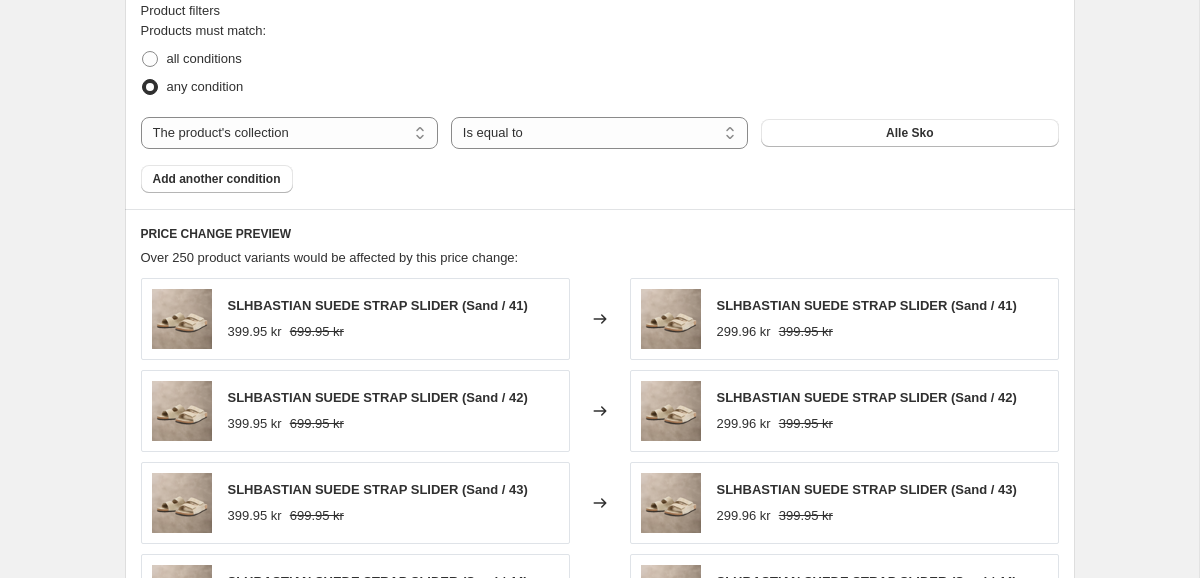 scroll, scrollTop: 0, scrollLeft: 0, axis: both 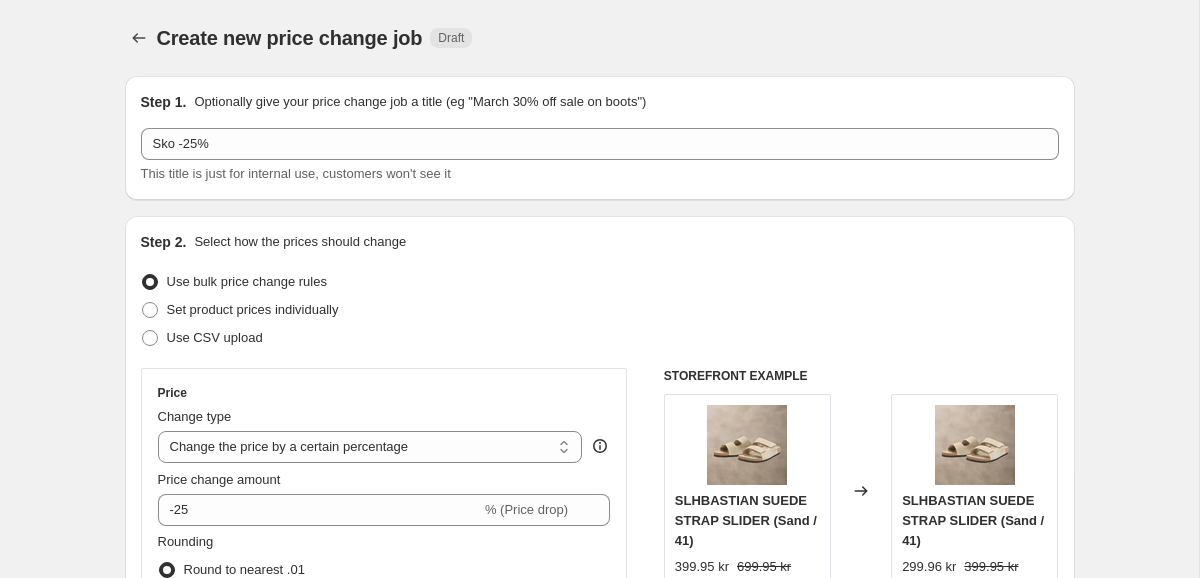click on "Create new price change job. This page is ready Create new price change job Draft Step 1. Optionally give your price change job a title (eg "March 30% off sale on boots") Sko -25% This title is just for internal use, customers won't see it Step 2. Select how the prices should change Use bulk price change rules Set product prices individually Use CSV upload Price Change type Change the price to a certain amount Change the price by a certain amount Change the price by a certain percentage Change the price to the current compare at price (price before sale) Change the price by a certain amount relative to the compare at price Change the price by a certain percentage relative to the compare at price Don't change the price Change the price by a certain percentage relative to the cost per item Change price to certain cost margin Change the price by a certain percentage Price change amount -25 % (Price drop) Rounding Round to nearest .01 Round to nearest whole number End prices in .99 End prices in a certain number" at bounding box center (600, 1168) 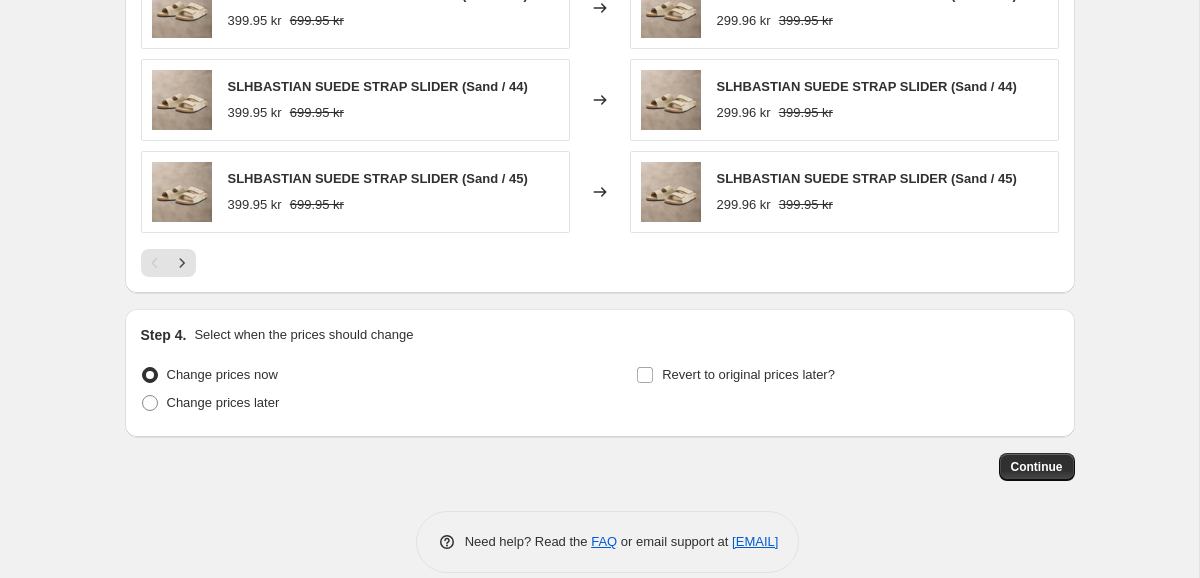 scroll, scrollTop: 1758, scrollLeft: 0, axis: vertical 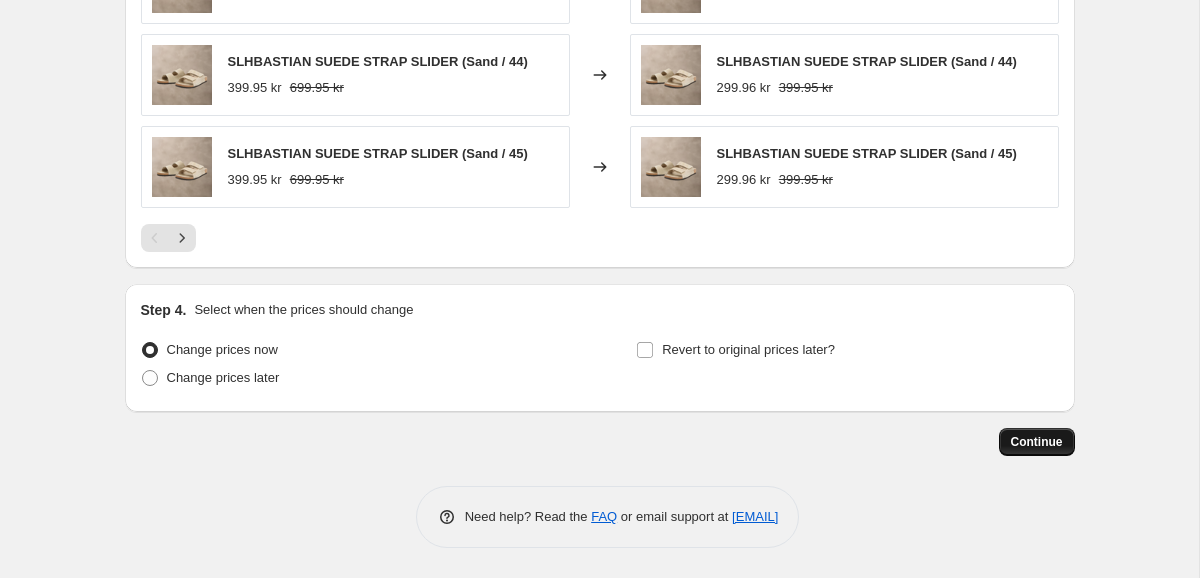 click on "Continue" at bounding box center [1037, 442] 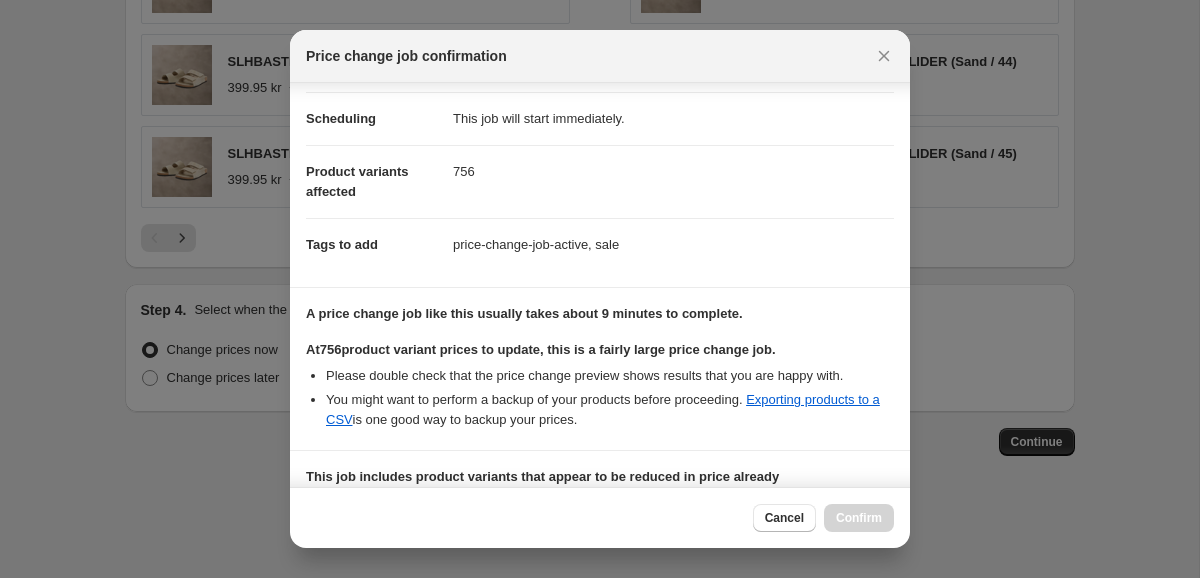 scroll, scrollTop: 427, scrollLeft: 0, axis: vertical 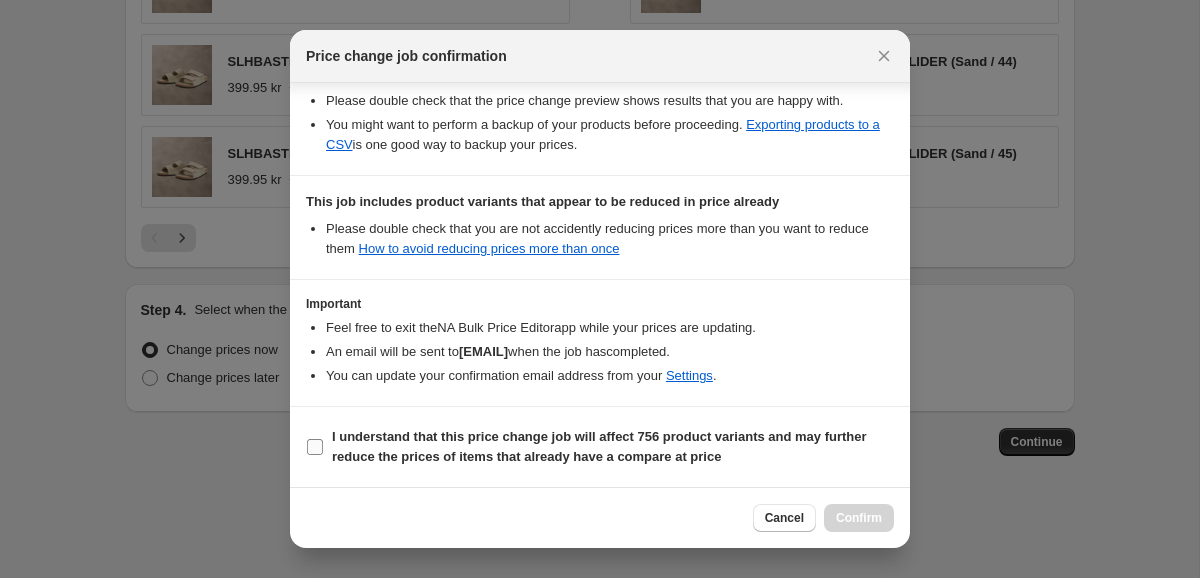 click on "I understand that this price change job will affect 756 product variants and may further reduce the prices of items that already have a compare at price" at bounding box center [599, 446] 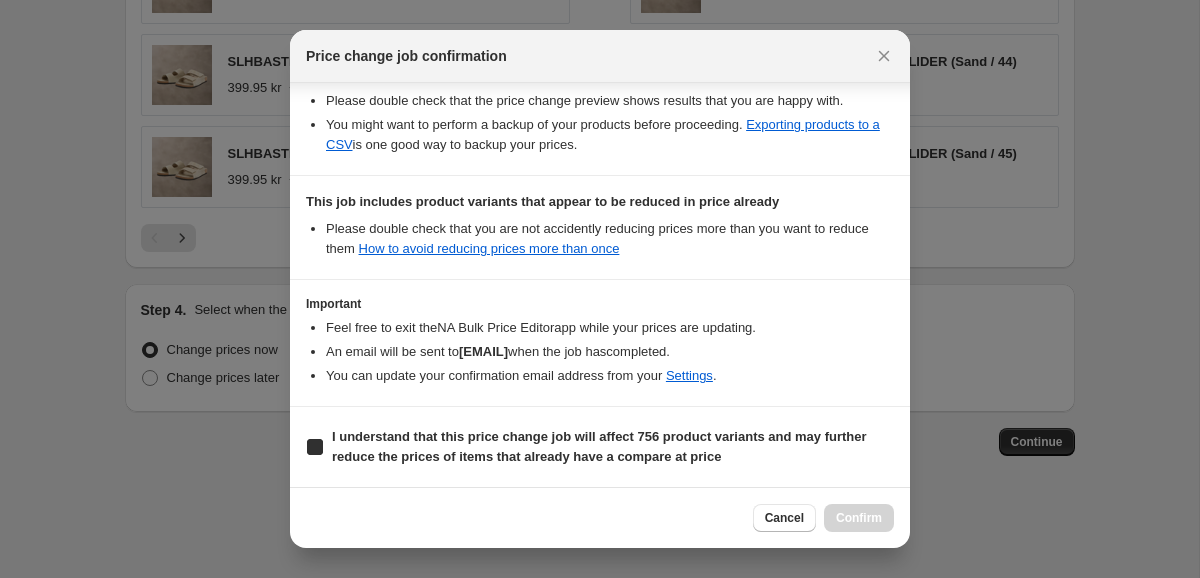 checkbox on "true" 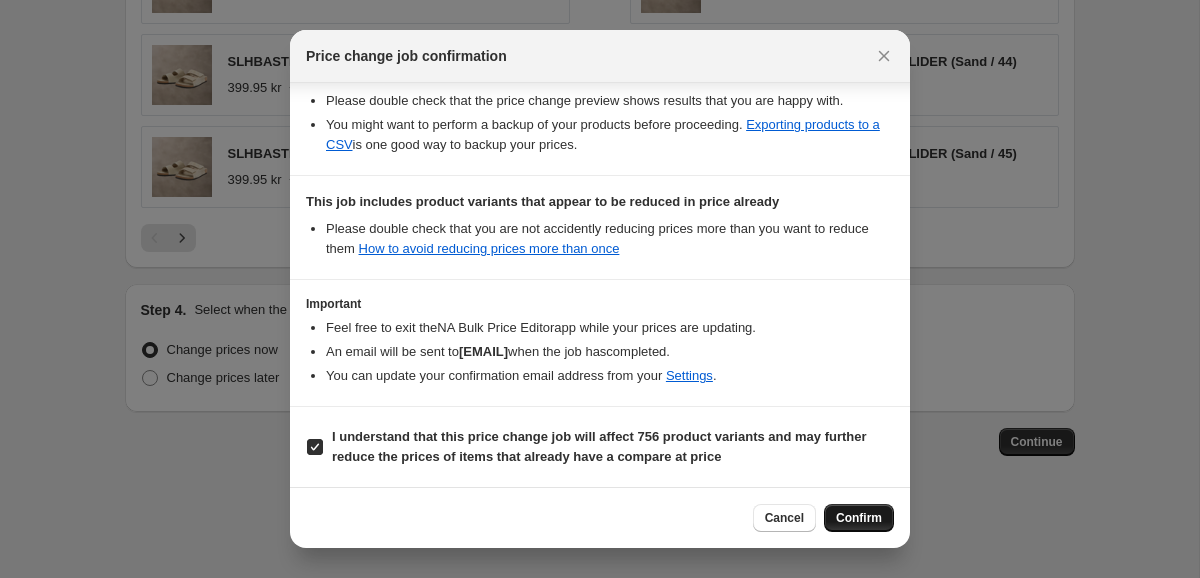 click on "Confirm" at bounding box center (859, 518) 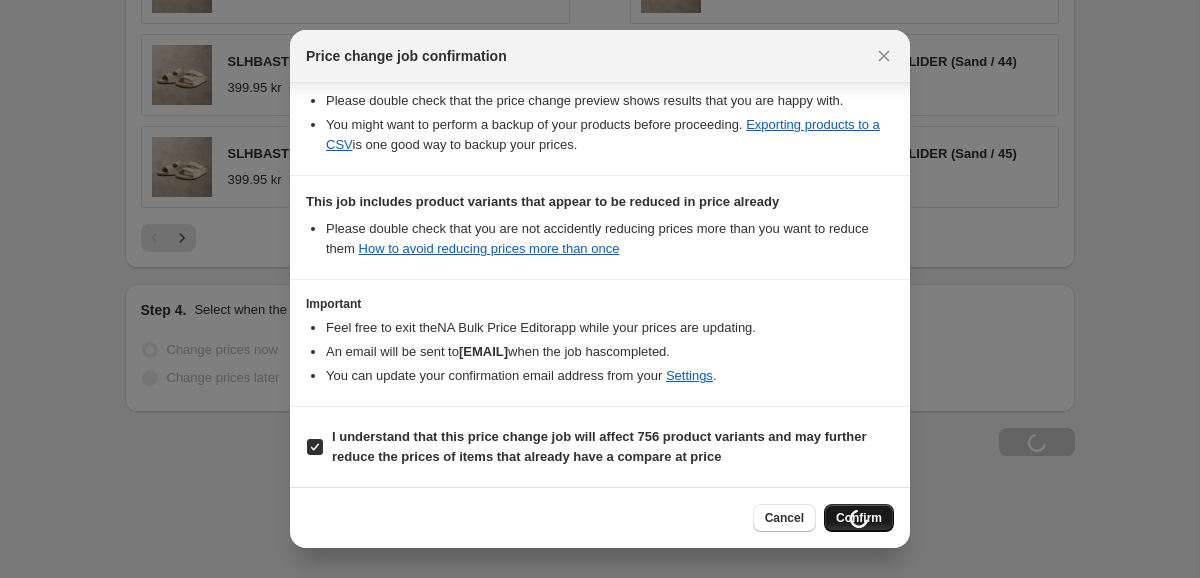scroll, scrollTop: 1826, scrollLeft: 0, axis: vertical 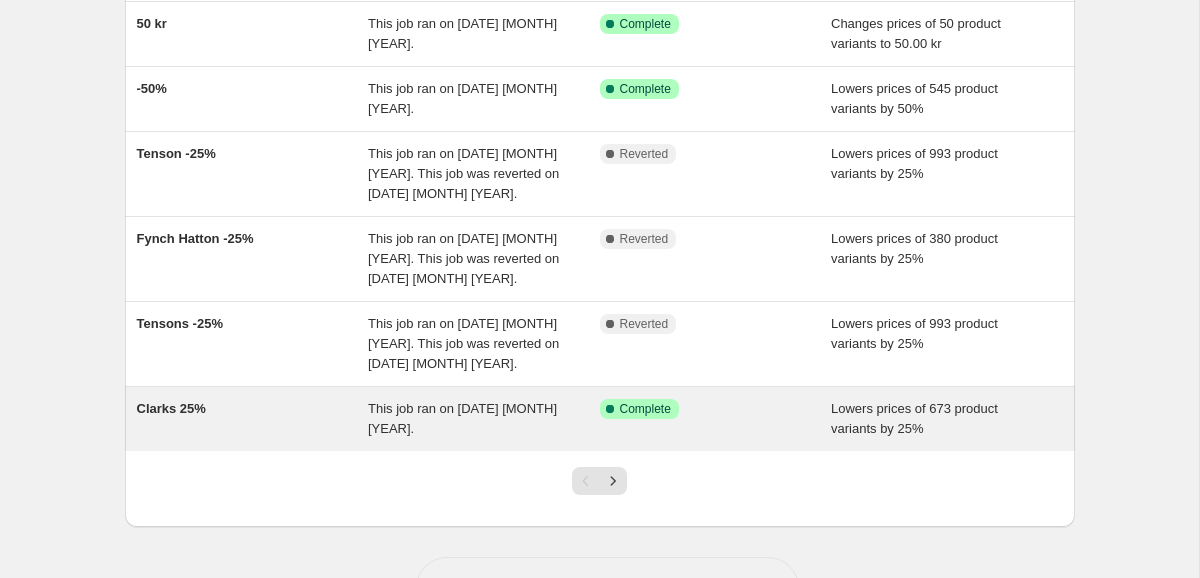 click on "Clarks 25%" at bounding box center (253, 419) 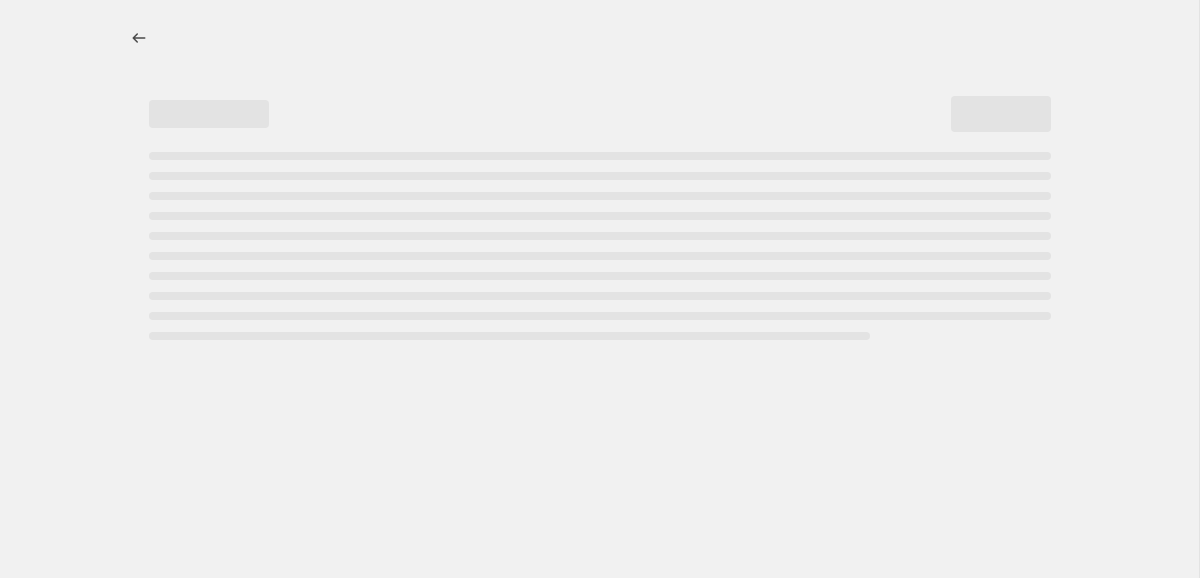 select on "percentage" 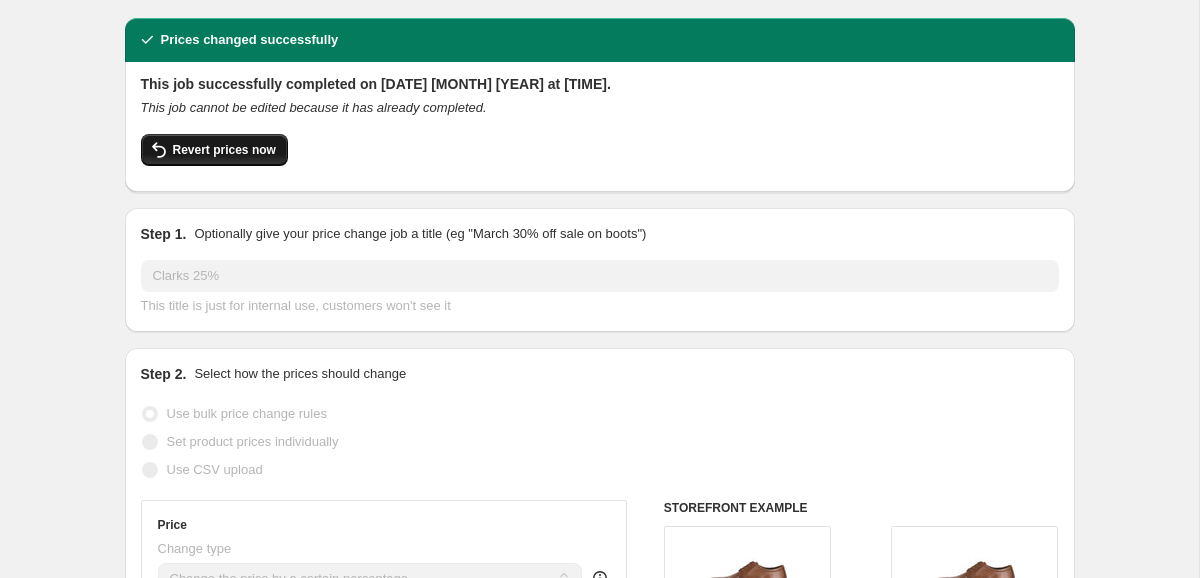 scroll, scrollTop: 0, scrollLeft: 0, axis: both 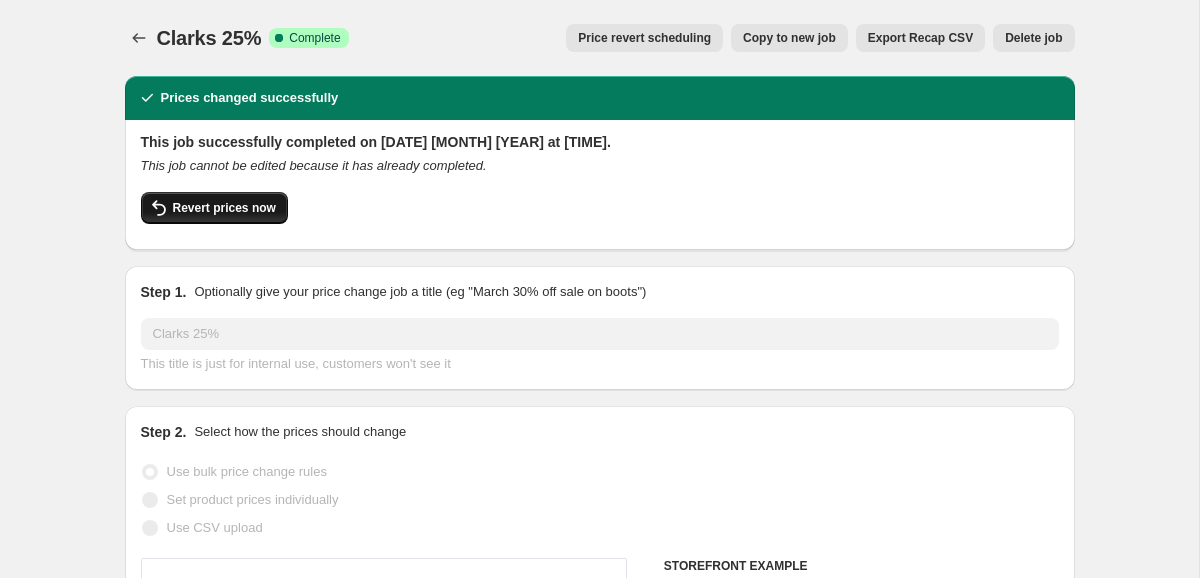 click on "Revert prices now" at bounding box center [224, 208] 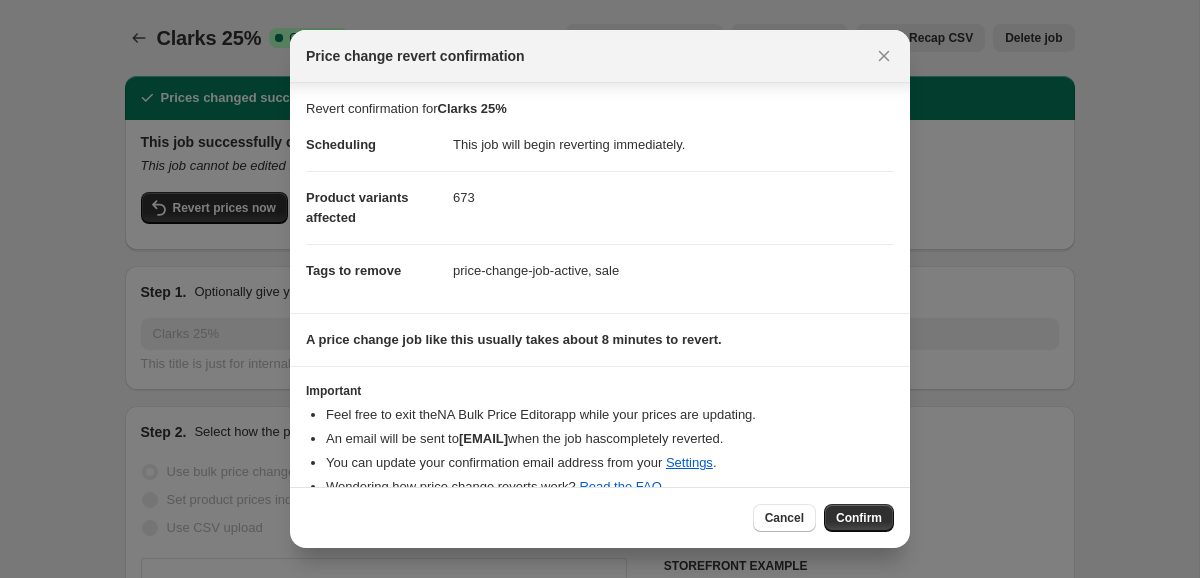 scroll, scrollTop: 30, scrollLeft: 0, axis: vertical 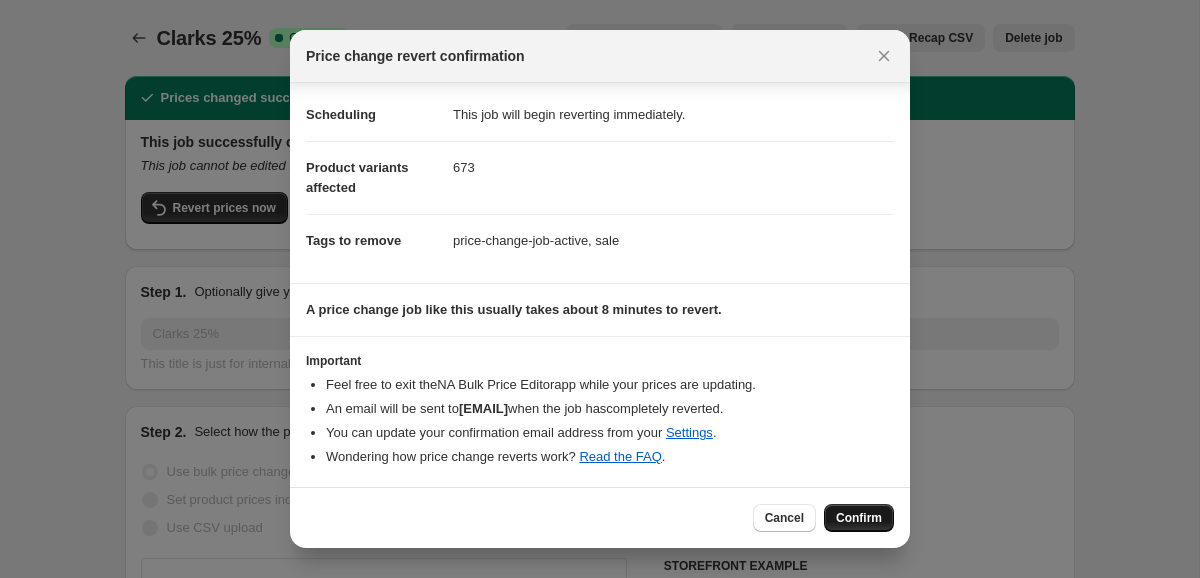 click on "Confirm" at bounding box center [859, 518] 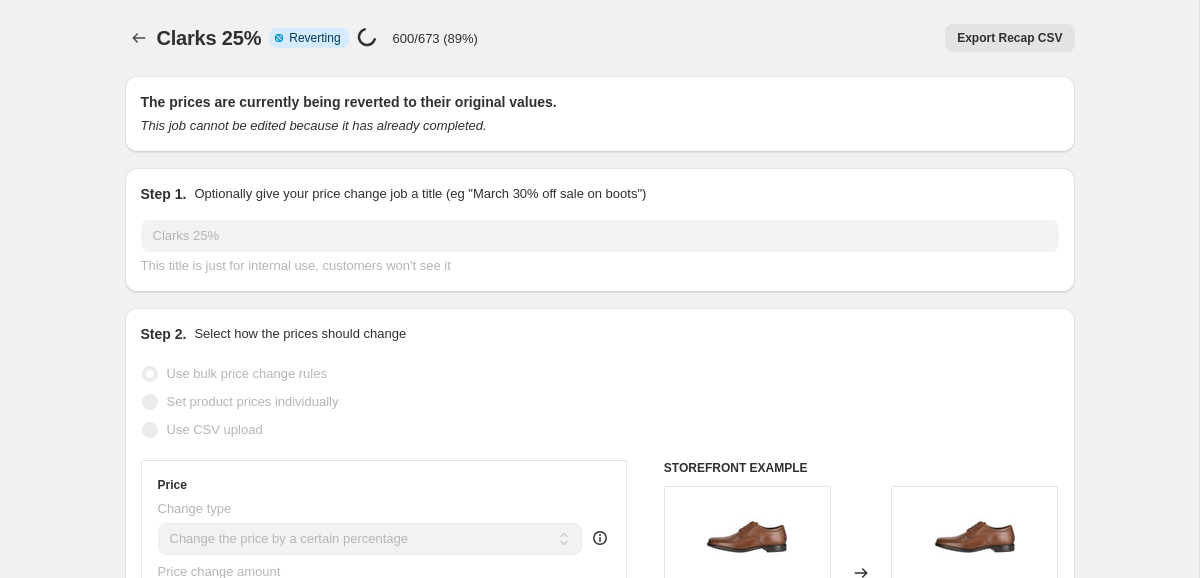 click on "Clarks 25%. This page is ready Clarks 25% Info Partially complete Reverting Price change job in progress... 600/673 (89%) Export Recap CSV More actions Export Recap CSV The prices are currently being reverted to their original values. This job cannot be edited because it has already completed. Step 1. Optionally give your price change job a title (eg "March 30% off sale on boots") Clarks 25% This title is just for internal use, customers won't see it Step 2. Select how the prices should change Use bulk price change rules Set product prices individually Use CSV upload Price Change type Change the price to a certain amount Change the price by a certain amount Change the price by a certain percentage Change the price to the current compare at price (price before sale) Change the price by a certain amount relative to the compare at price Change the price by a certain percentage relative to the compare at price Don't change the price Change the price by a certain percentage relative to the cost per item -25 Submit" at bounding box center (599, 1192) 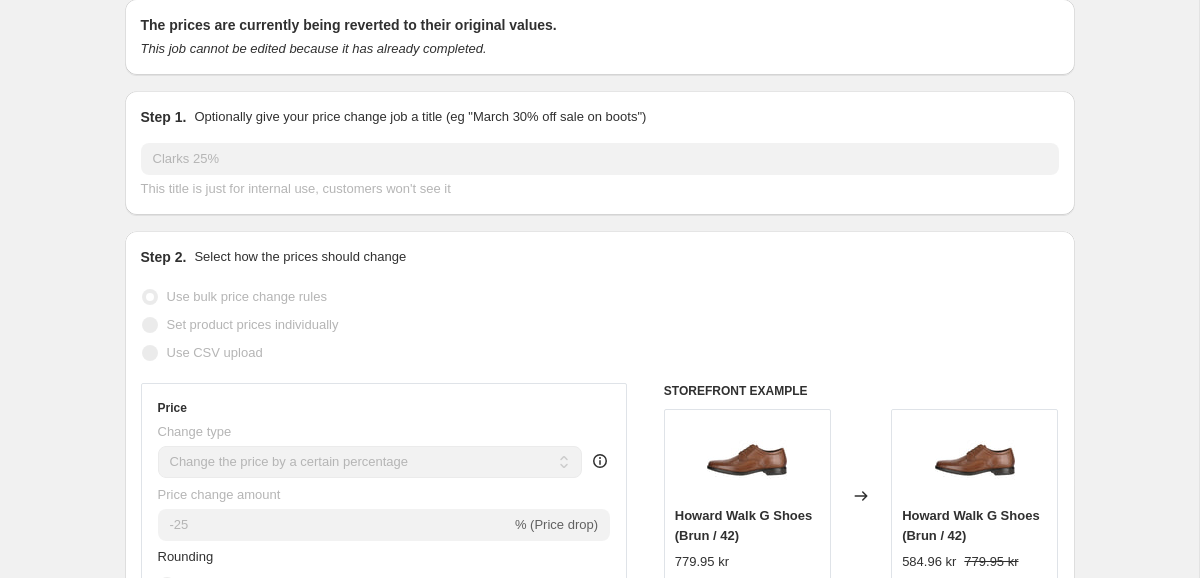 scroll, scrollTop: 0, scrollLeft: 0, axis: both 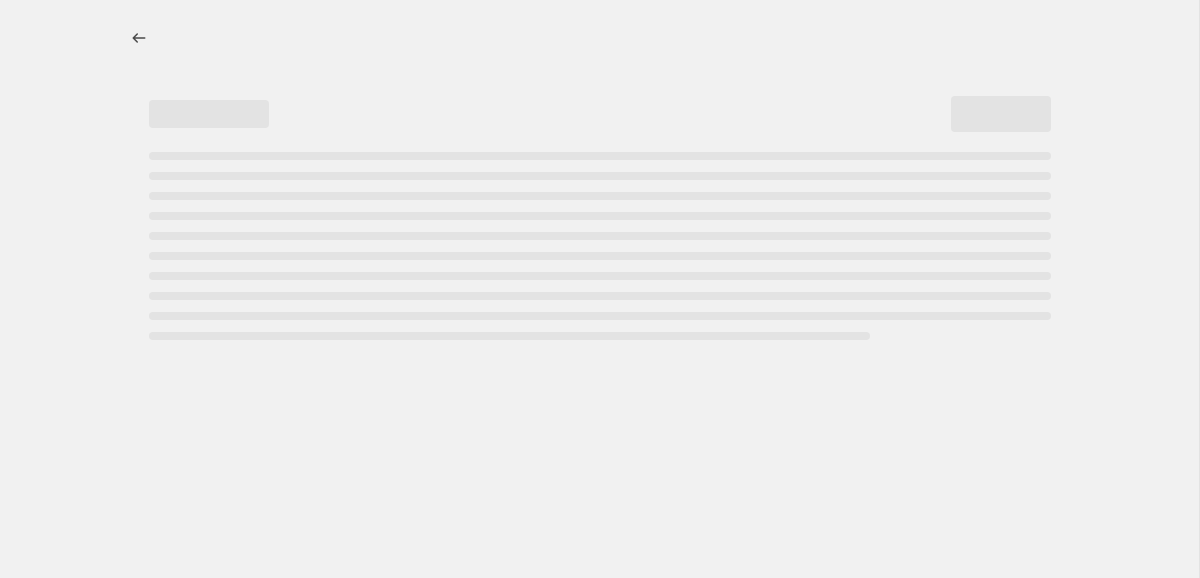 select on "percentage" 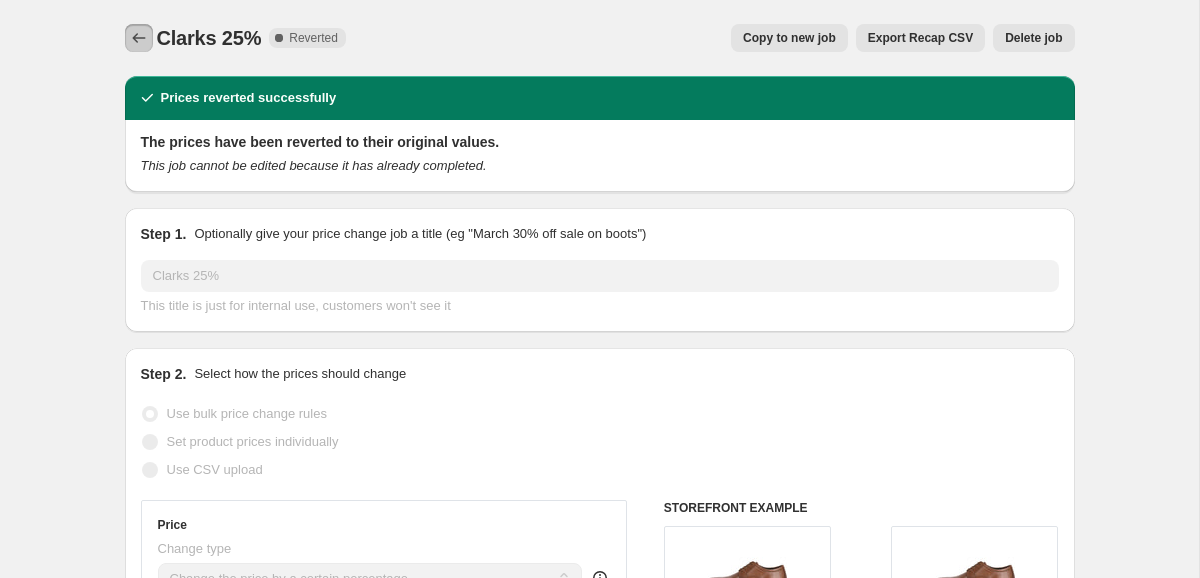 click 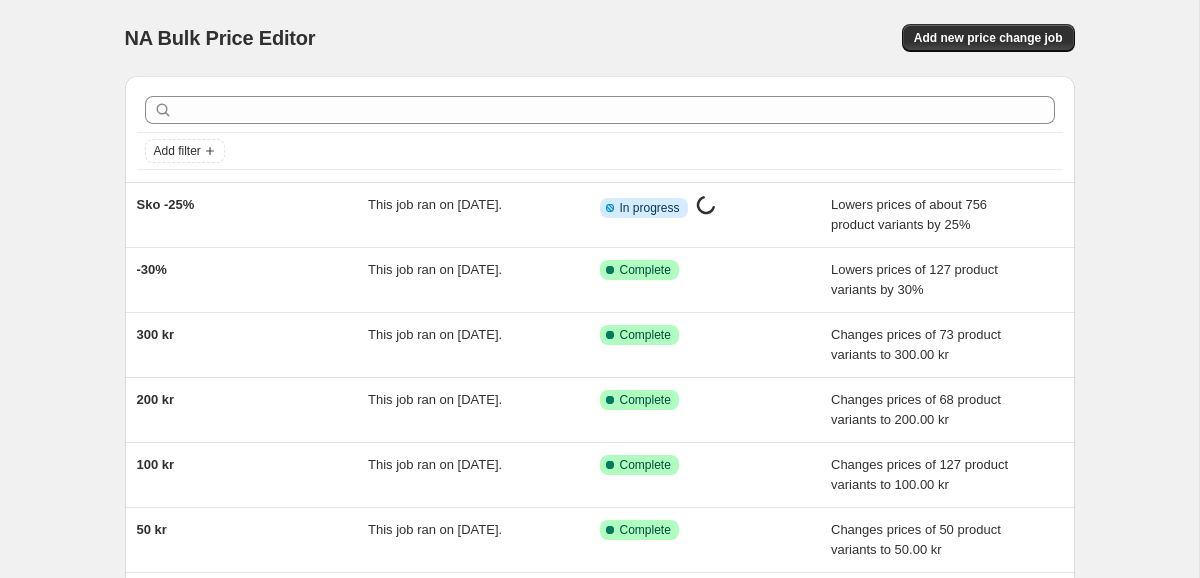 click on "NA Bulk Price Editor. This page is ready NA Bulk Price Editor Add new price change job Add filter   Sko -25% This job ran on [DATE]. Info Partially complete In progress Price change job in progress... Lowers prices of about 756 product variants by 25% -30% This job ran on [DATE]. Success Complete Complete Lowers prices of 127 product variants by 30% 300 kr This job ran on [DATE]. Success Complete Complete Changes prices of 73 product variants to 300.00 kr 200 kr This job ran on [DATE]. Success Complete Complete Changes prices of 68 product variants to 200.00 kr 100 kr This job ran on [DATE]. Success Complete Complete Changes prices of 127 product variants to 100.00 kr 50 kr This job ran on [DATE]. Success Complete Complete Changes prices of 50 product variants to 50.00 kr -50% This job ran on [DATE]. Success Complete Complete Lowers prices of 545 product variants by 50% Tenson -25% This job ran on [DATE]. This job was reverted on [DATE].   FAQ" at bounding box center (599, 515) 